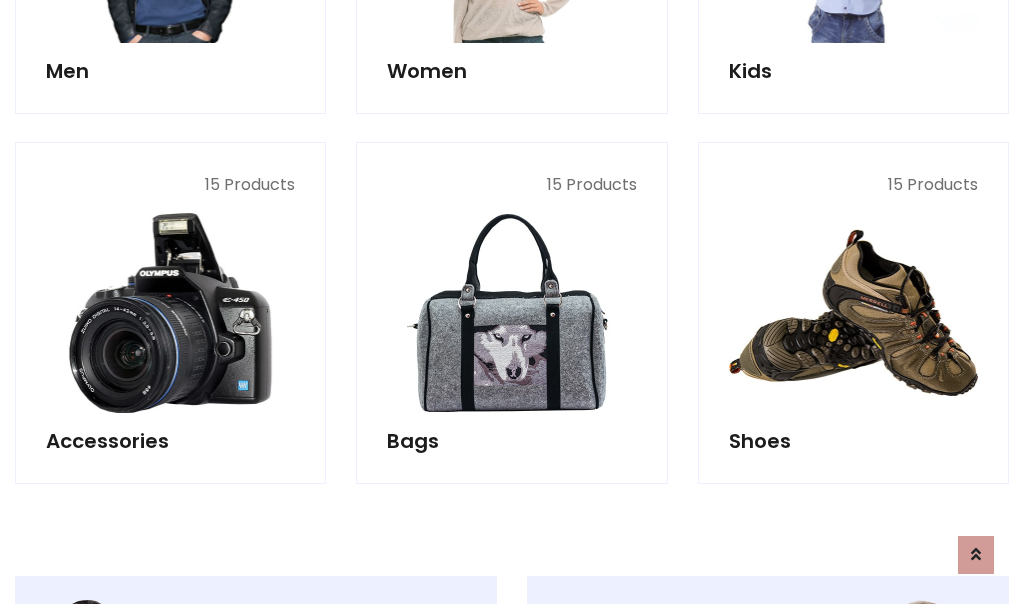 scroll, scrollTop: 853, scrollLeft: 0, axis: vertical 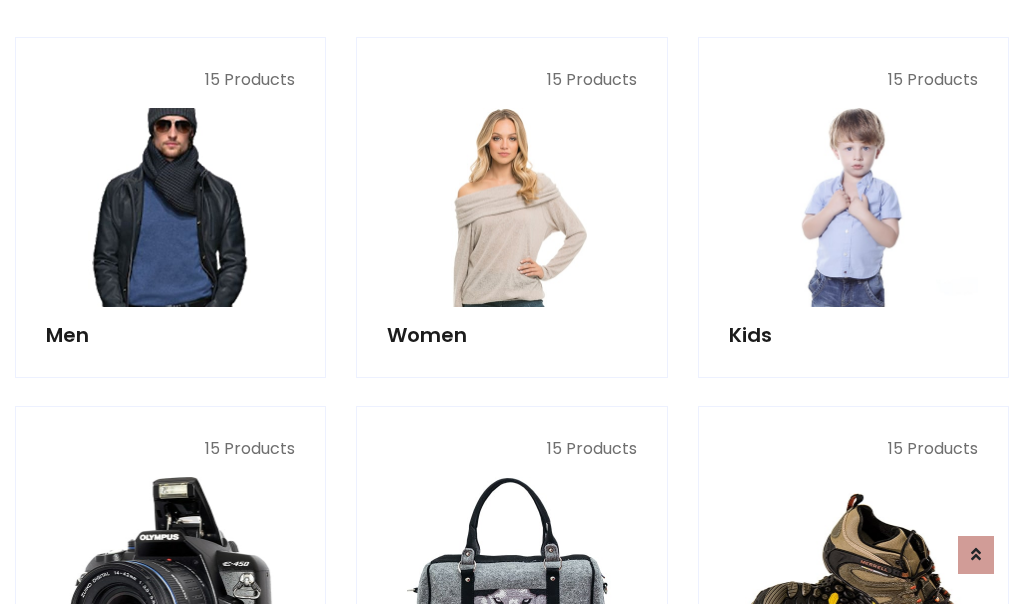 click at bounding box center (170, 207) 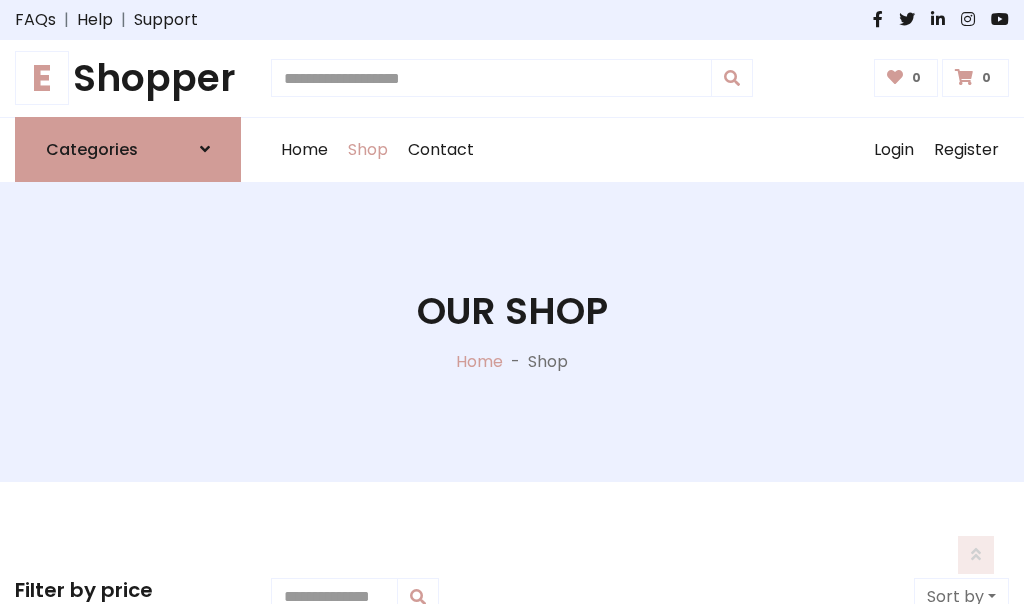 scroll, scrollTop: 807, scrollLeft: 0, axis: vertical 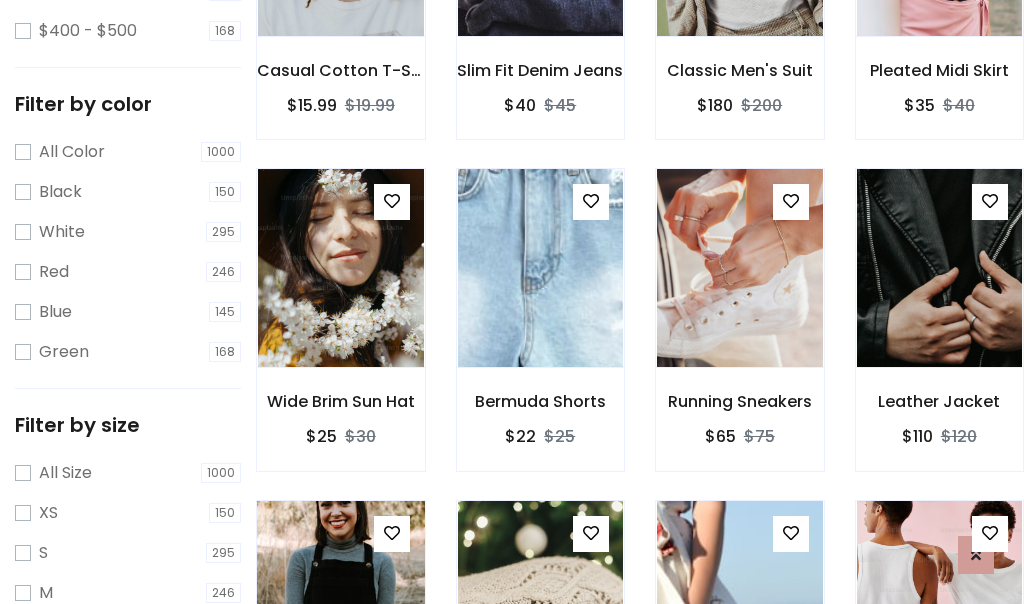 click at bounding box center (340, 600) 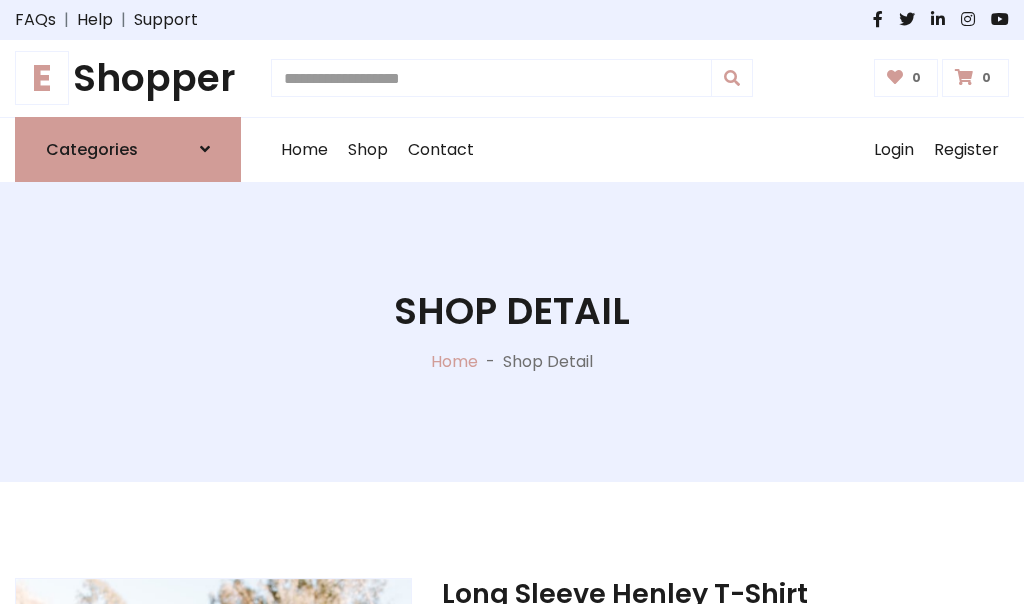 scroll, scrollTop: 0, scrollLeft: 0, axis: both 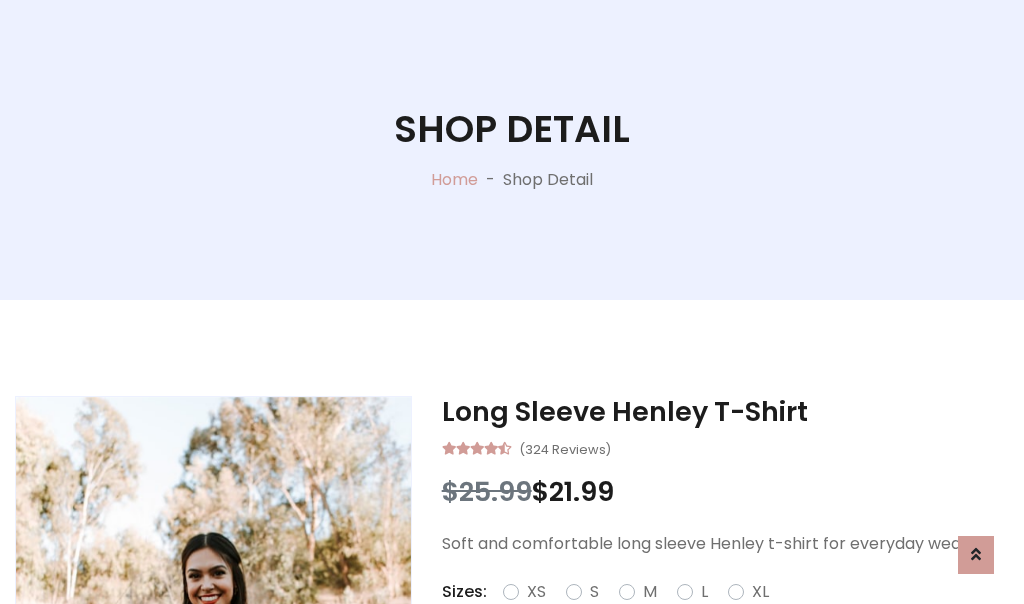 click on "Red" at bounding box center (732, 616) 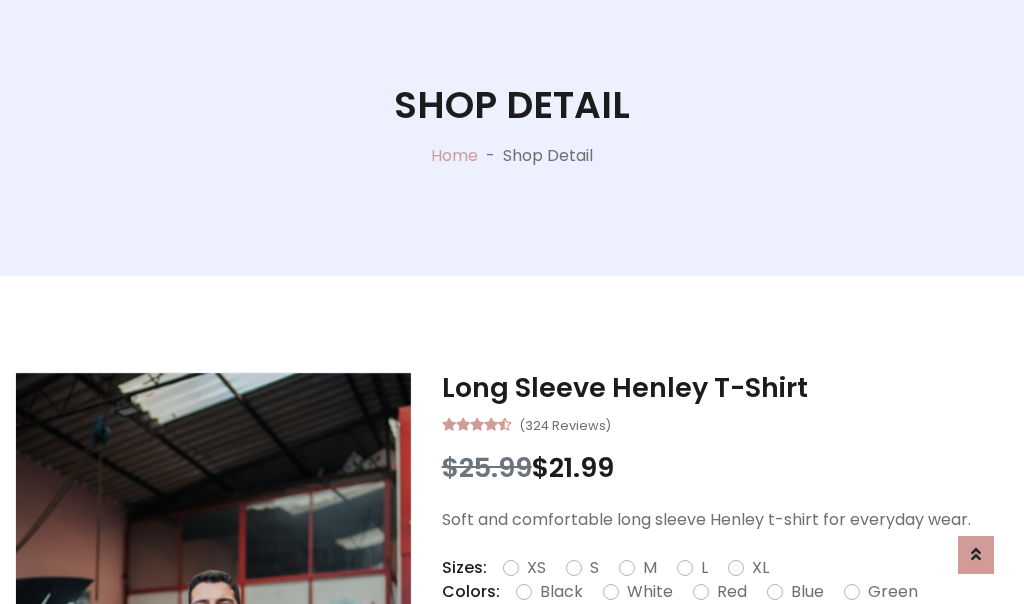 click on "Add To Cart" at bounding box center (663, 655) 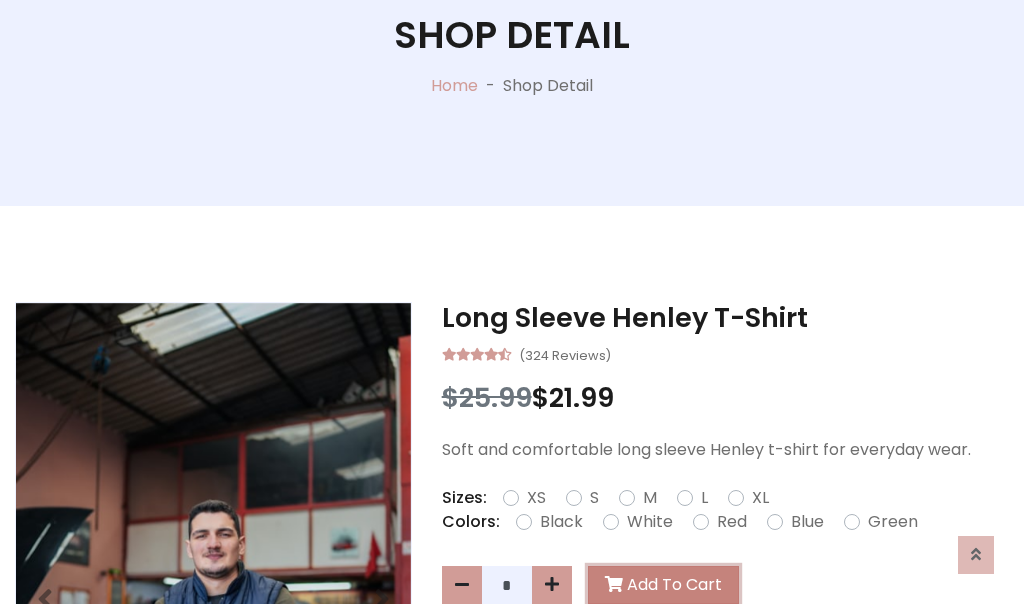 scroll, scrollTop: 0, scrollLeft: 0, axis: both 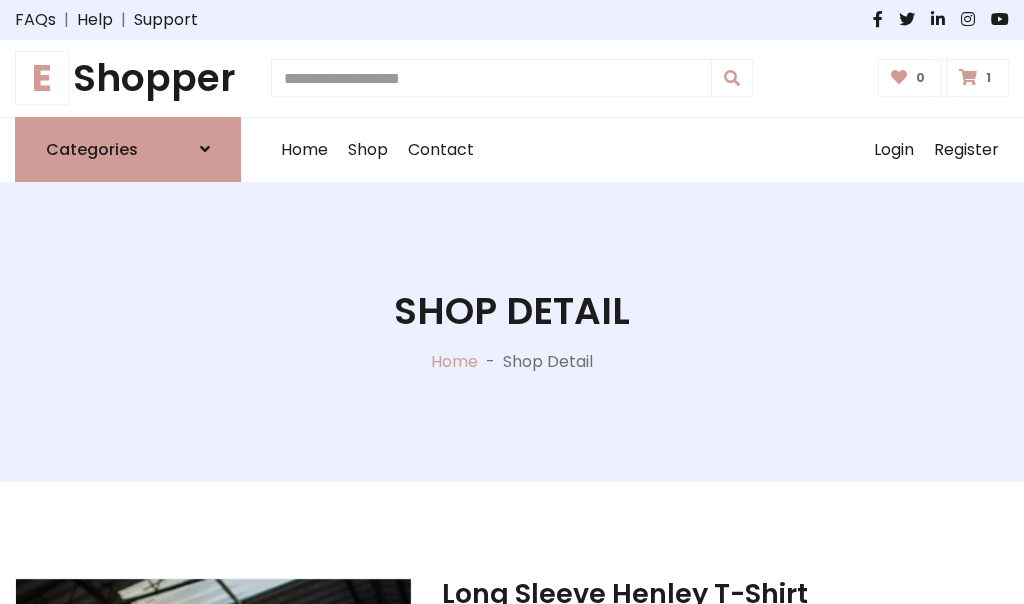 click at bounding box center [968, 77] 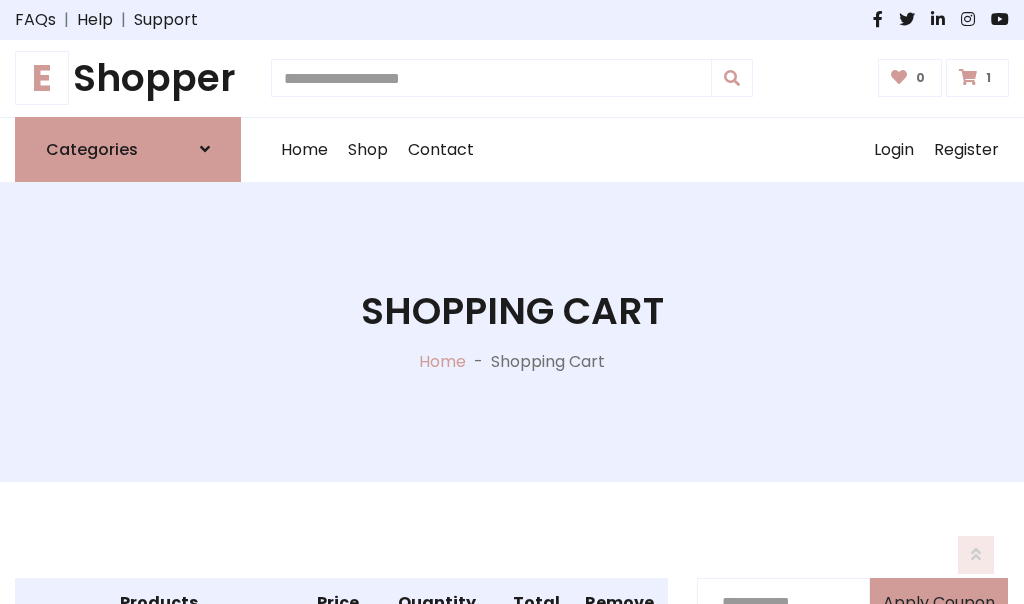 scroll, scrollTop: 474, scrollLeft: 0, axis: vertical 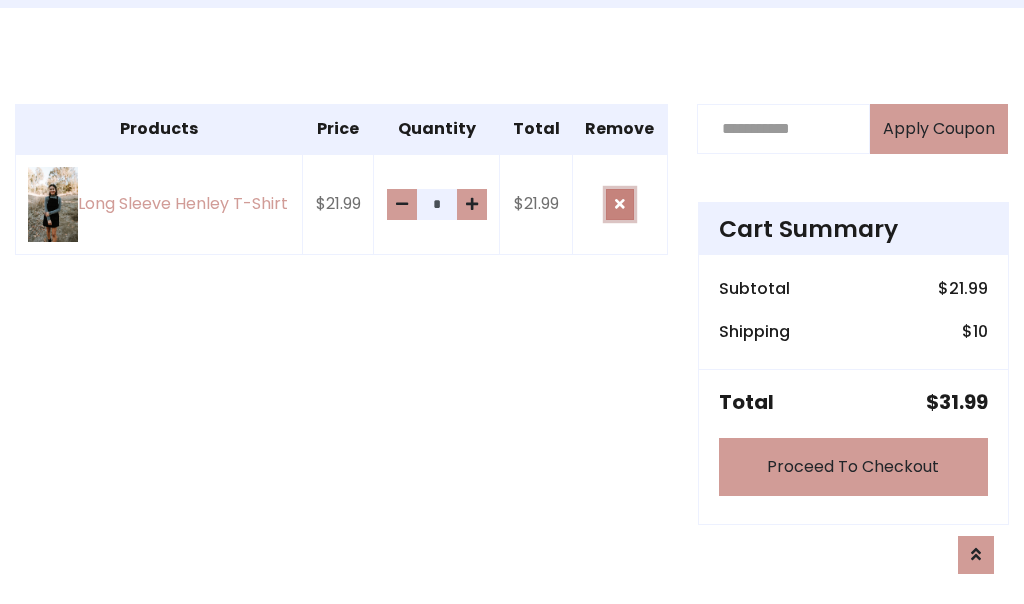 click at bounding box center [620, 204] 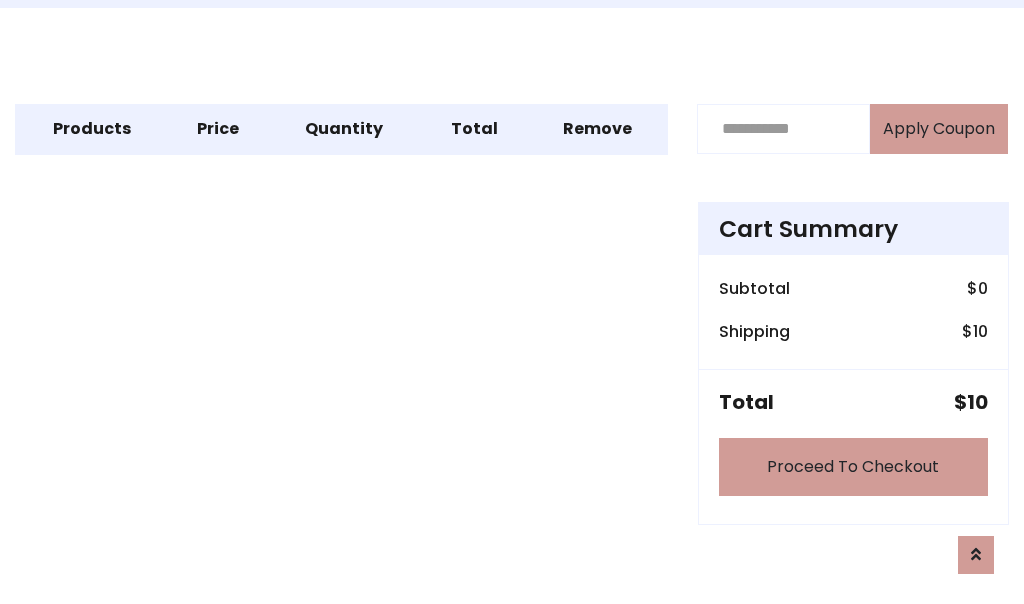 scroll, scrollTop: 247, scrollLeft: 0, axis: vertical 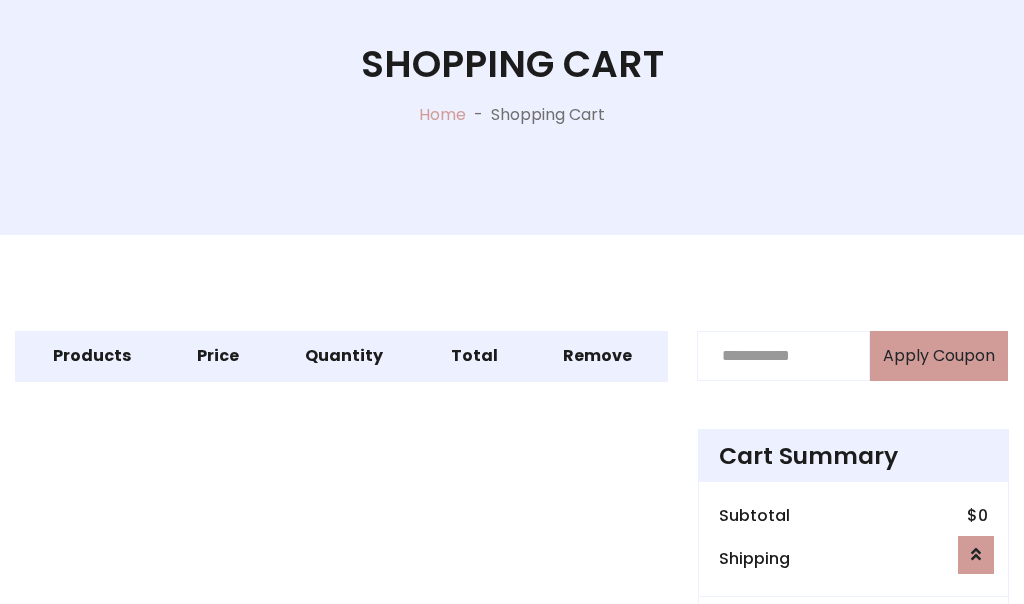 click on "Proceed To Checkout" at bounding box center [853, 694] 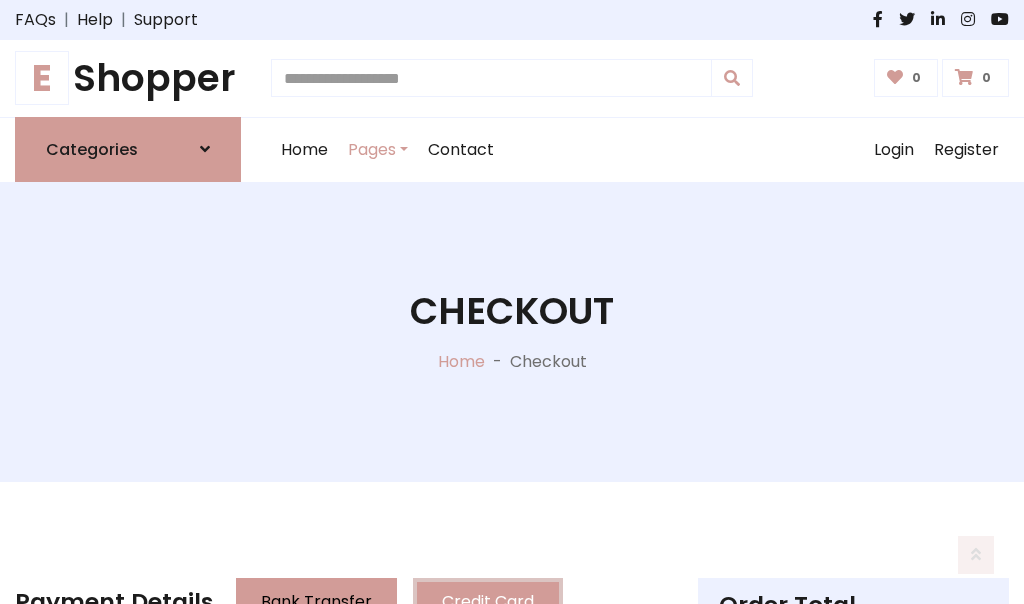 scroll, scrollTop: 137, scrollLeft: 0, axis: vertical 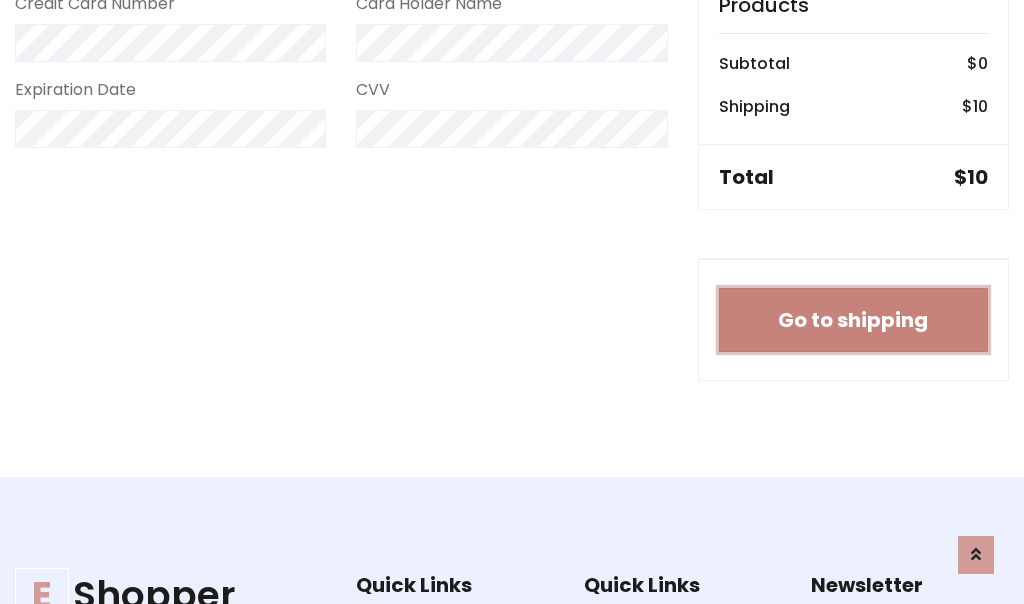 click on "Go to shipping" at bounding box center (853, 320) 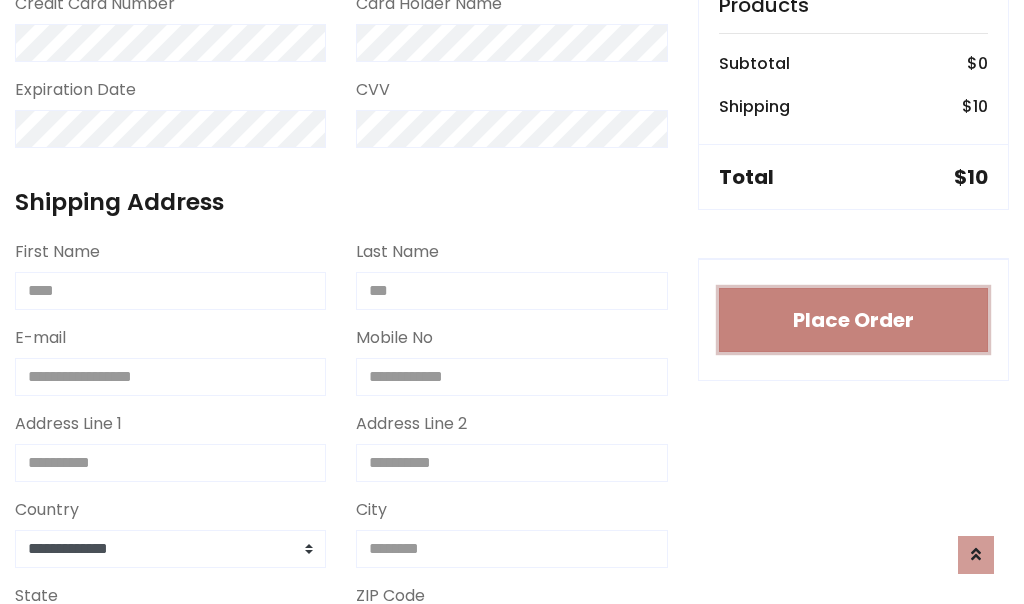 type 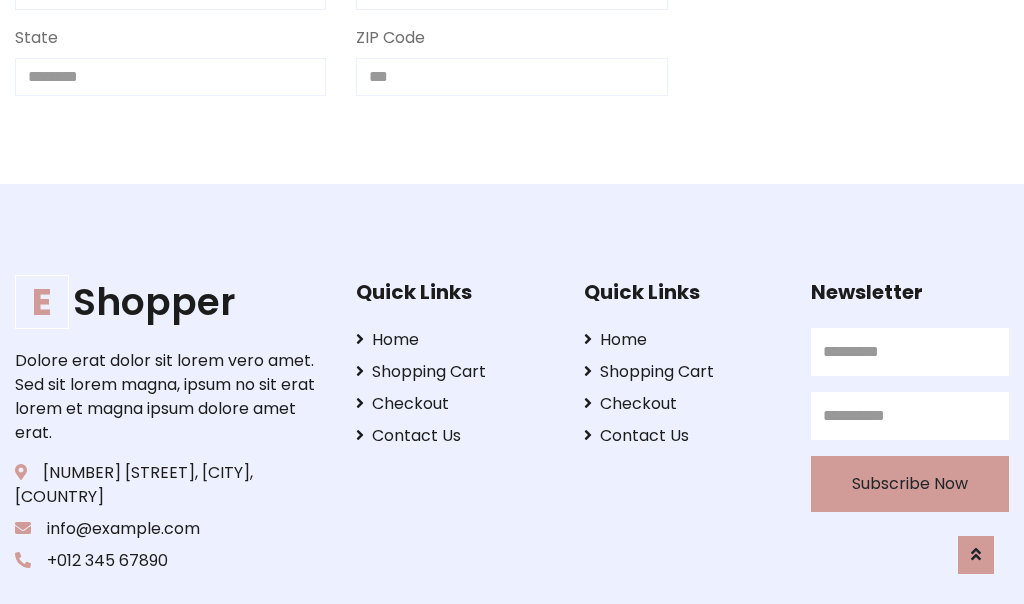 scroll, scrollTop: 733, scrollLeft: 0, axis: vertical 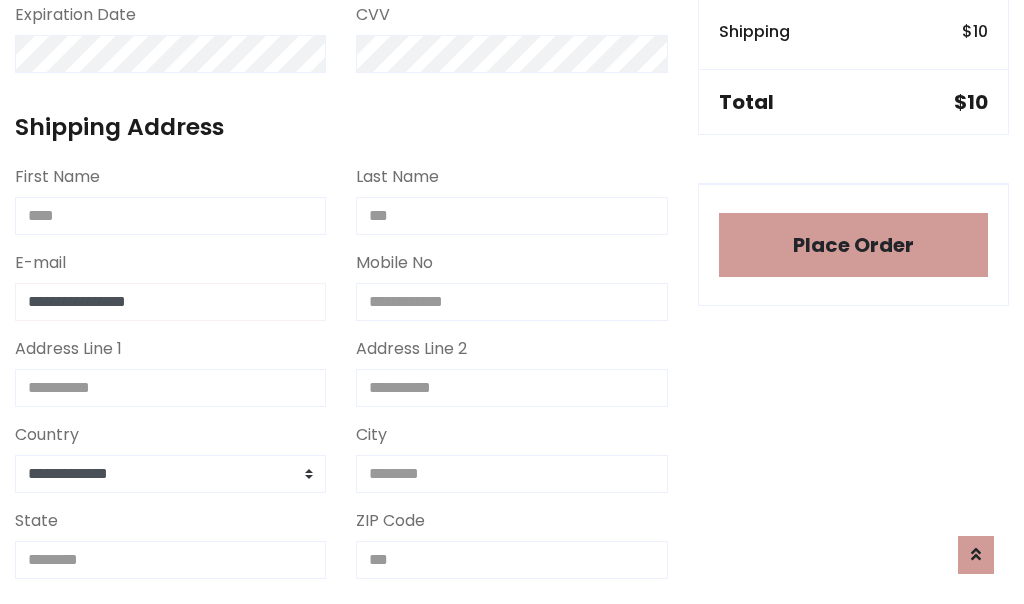 type on "**********" 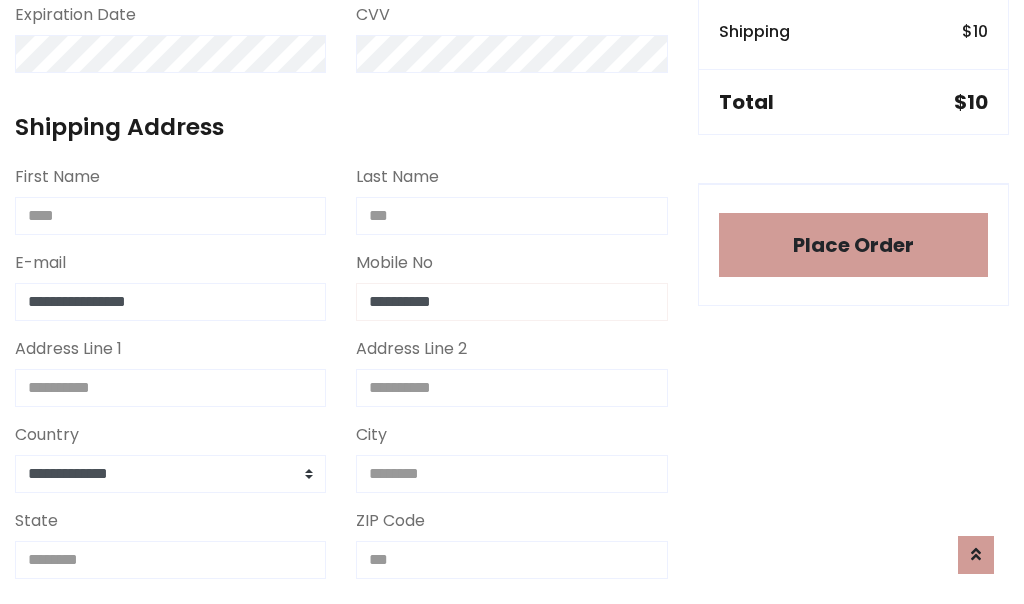 type on "**********" 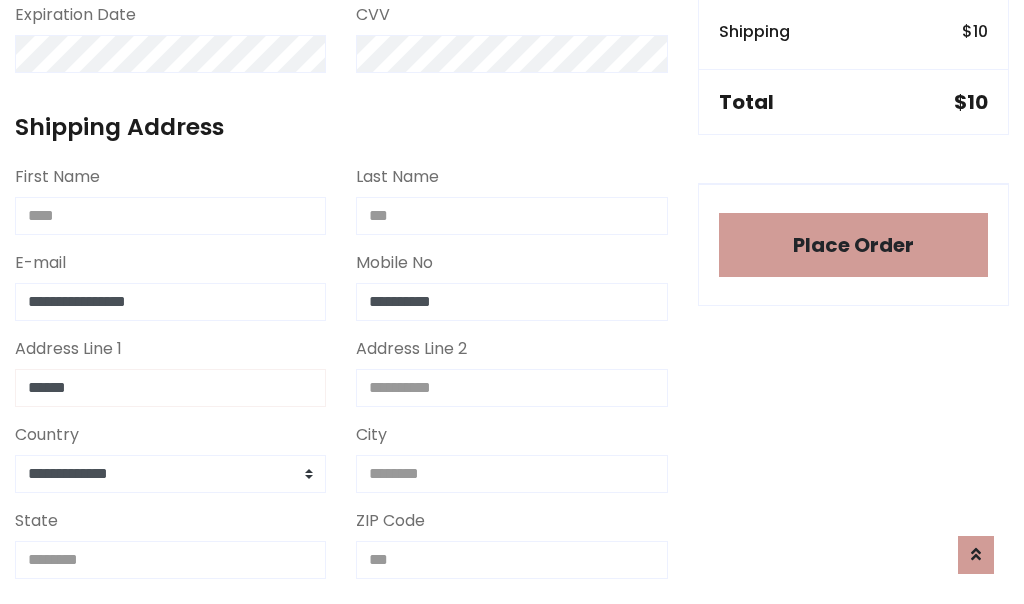 type on "******" 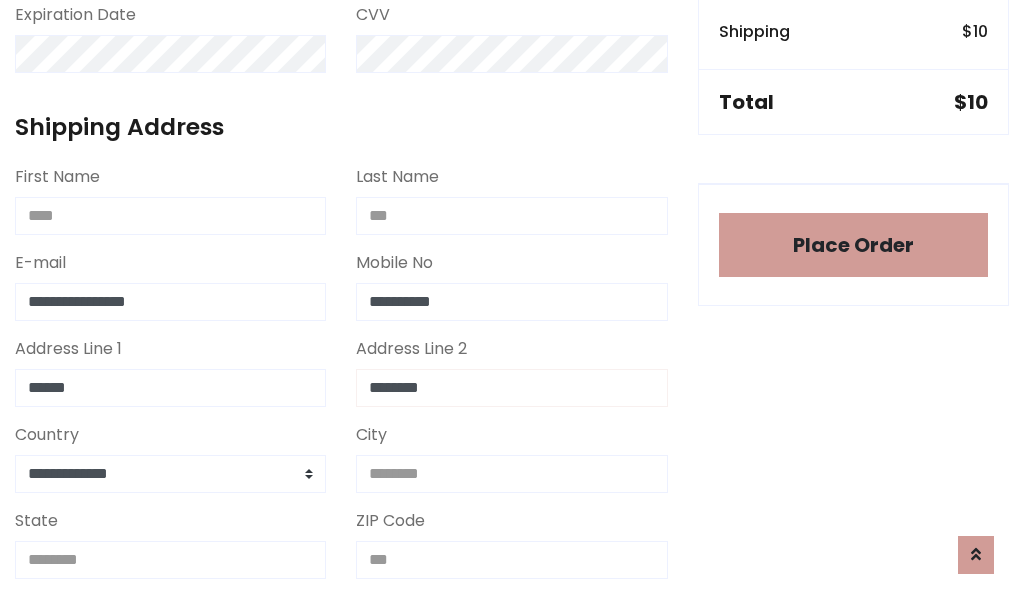 type on "********" 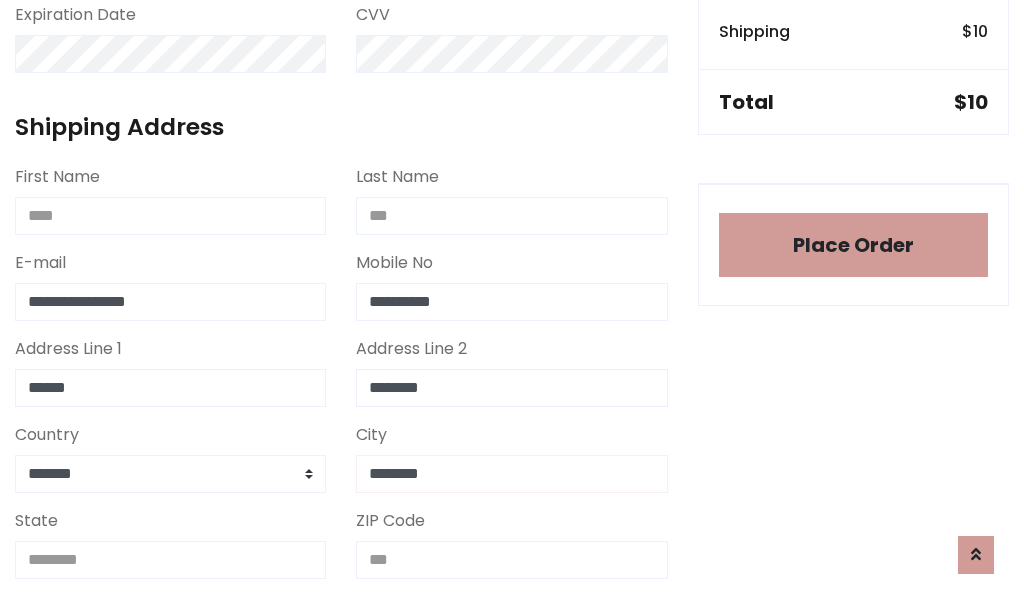 type on "********" 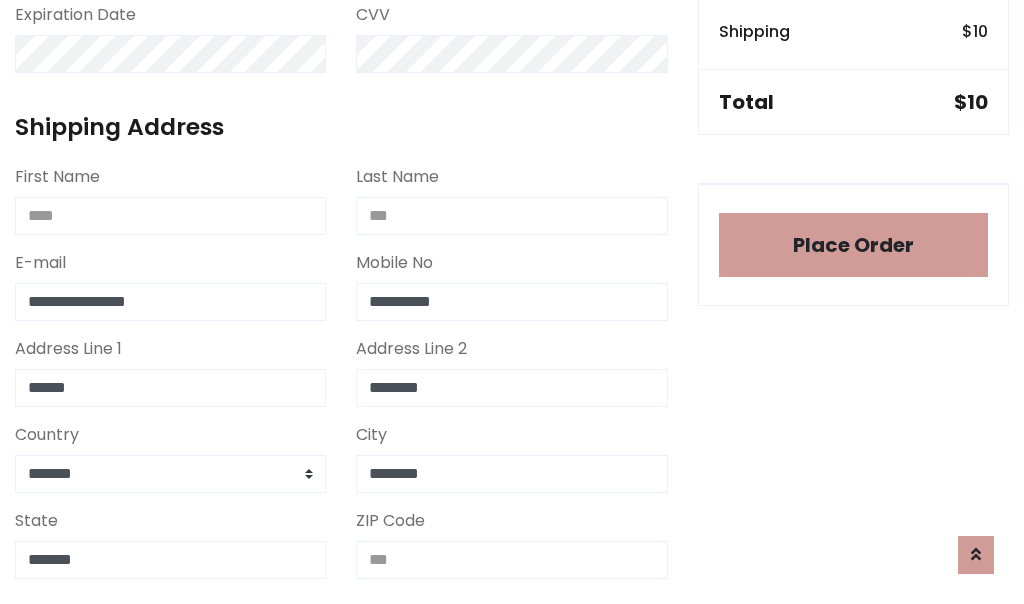 type on "*******" 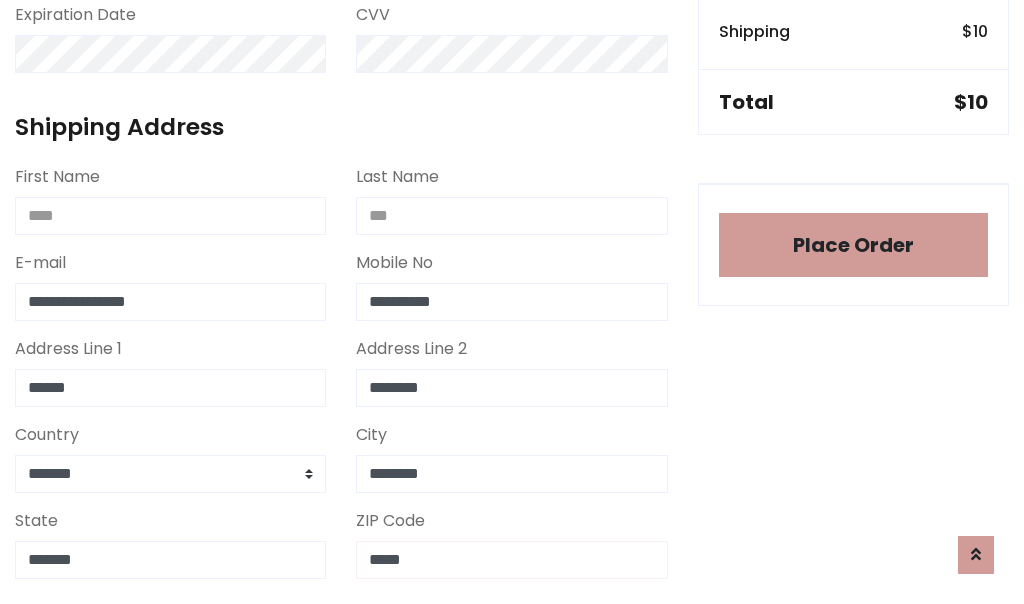 scroll, scrollTop: 403, scrollLeft: 0, axis: vertical 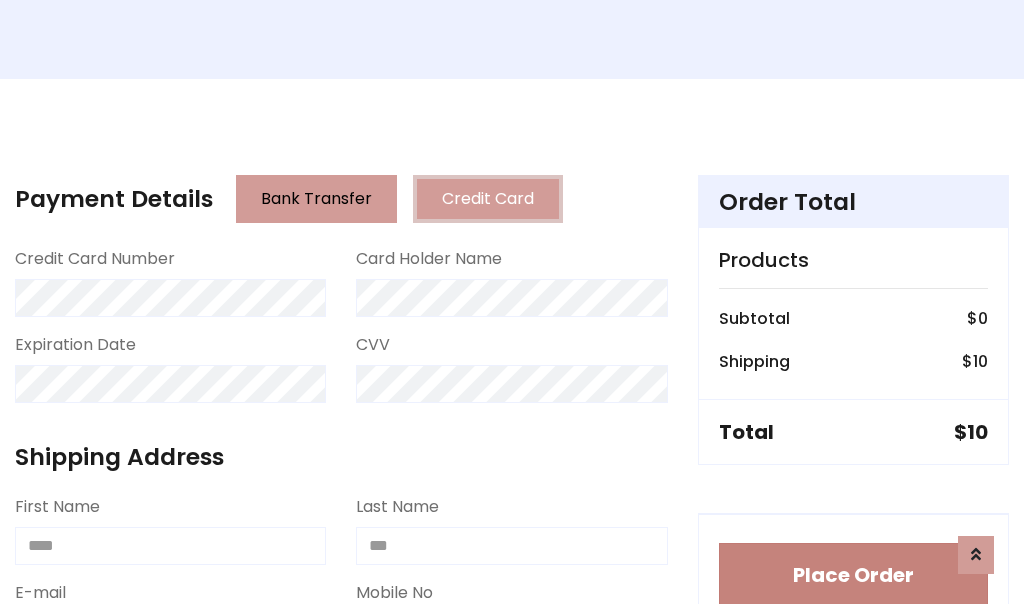 type on "*****" 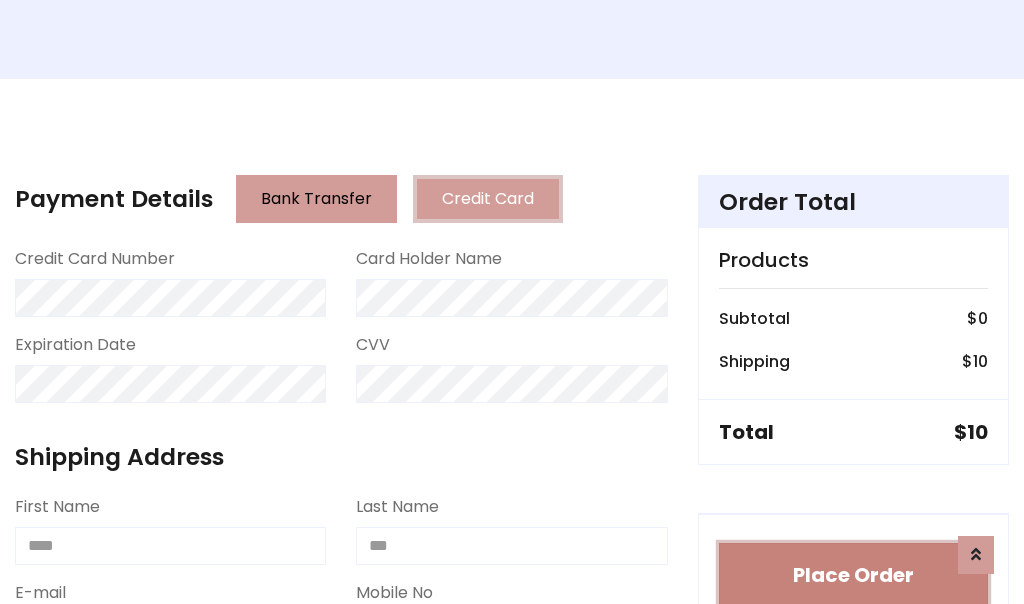 click on "Place Order" at bounding box center (853, 575) 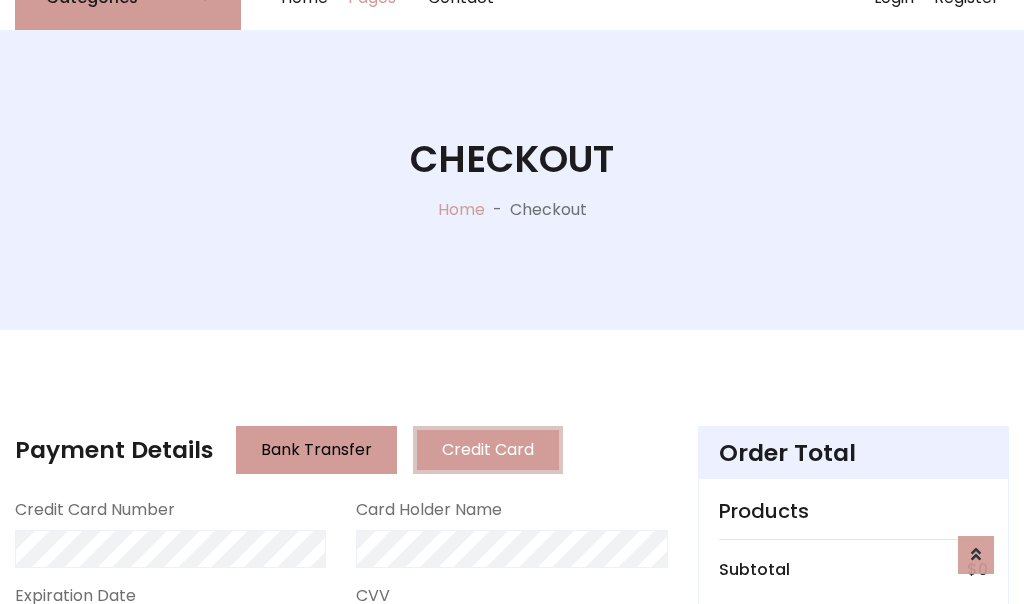scroll, scrollTop: 0, scrollLeft: 0, axis: both 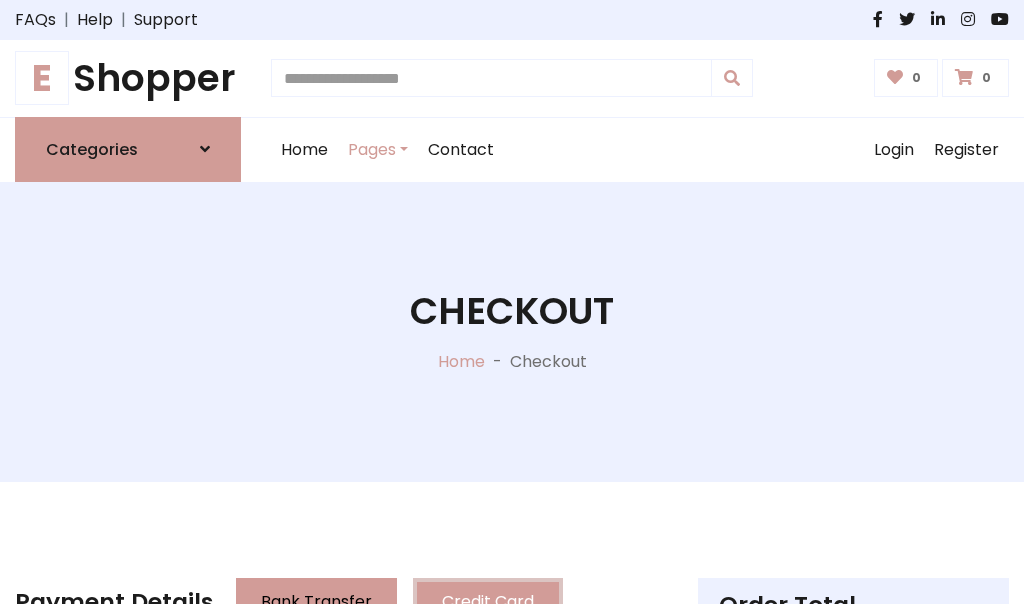 click on "E Shopper" at bounding box center (128, 78) 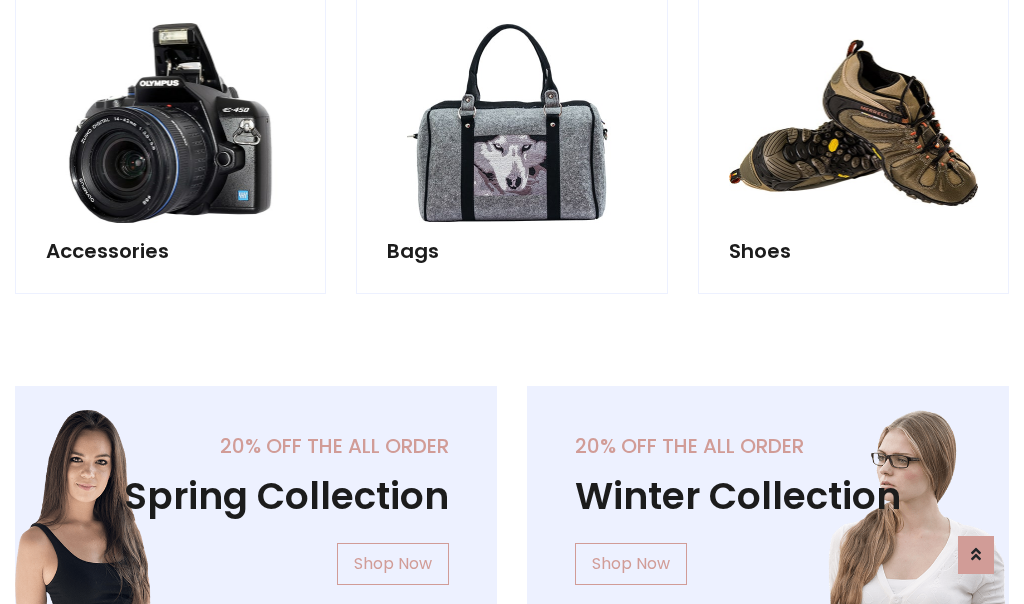 scroll, scrollTop: 770, scrollLeft: 0, axis: vertical 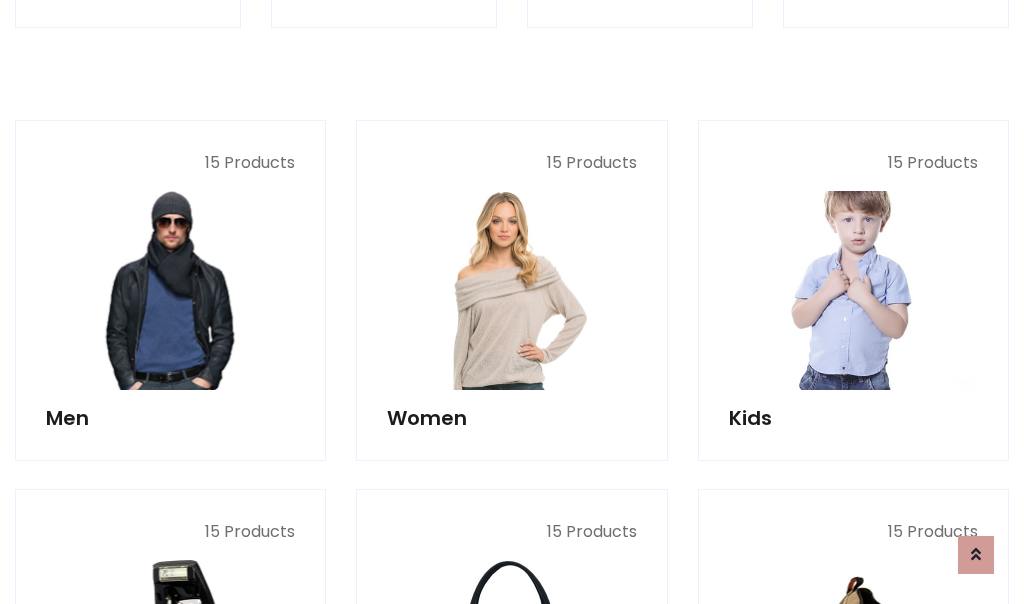 click at bounding box center (853, 290) 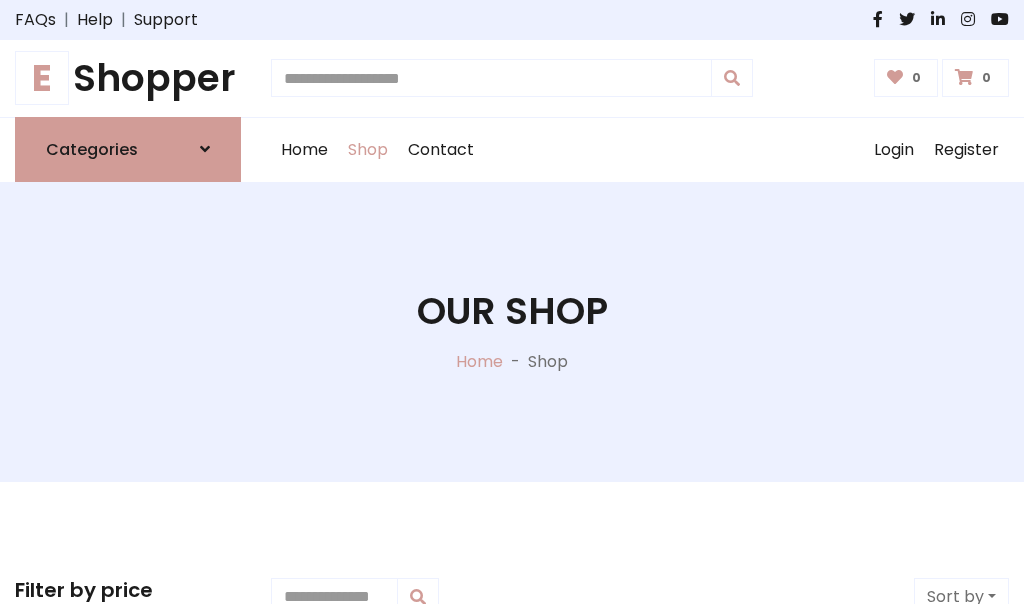 scroll, scrollTop: 549, scrollLeft: 0, axis: vertical 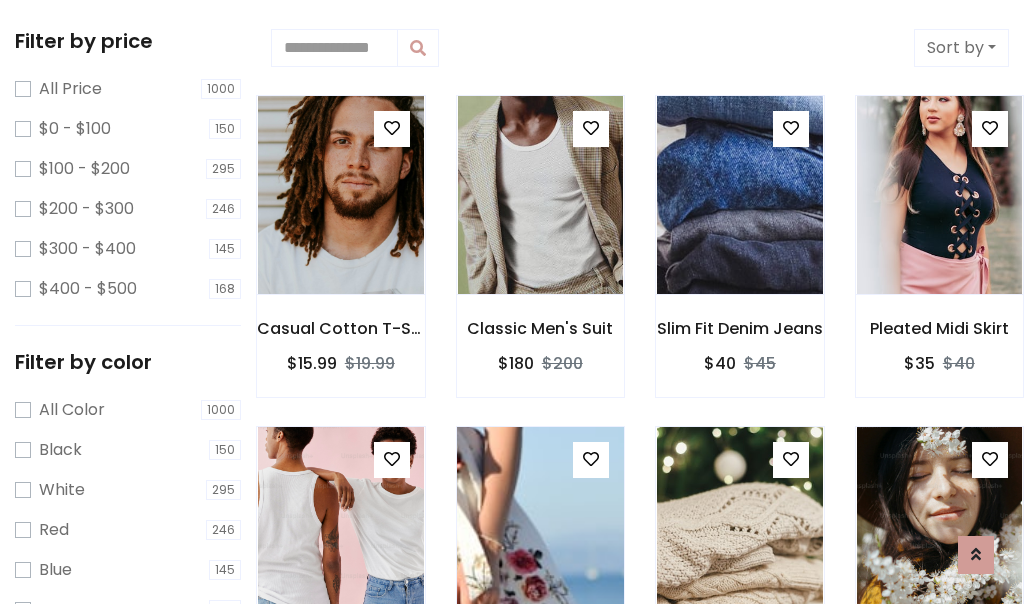 click at bounding box center (392, 128) 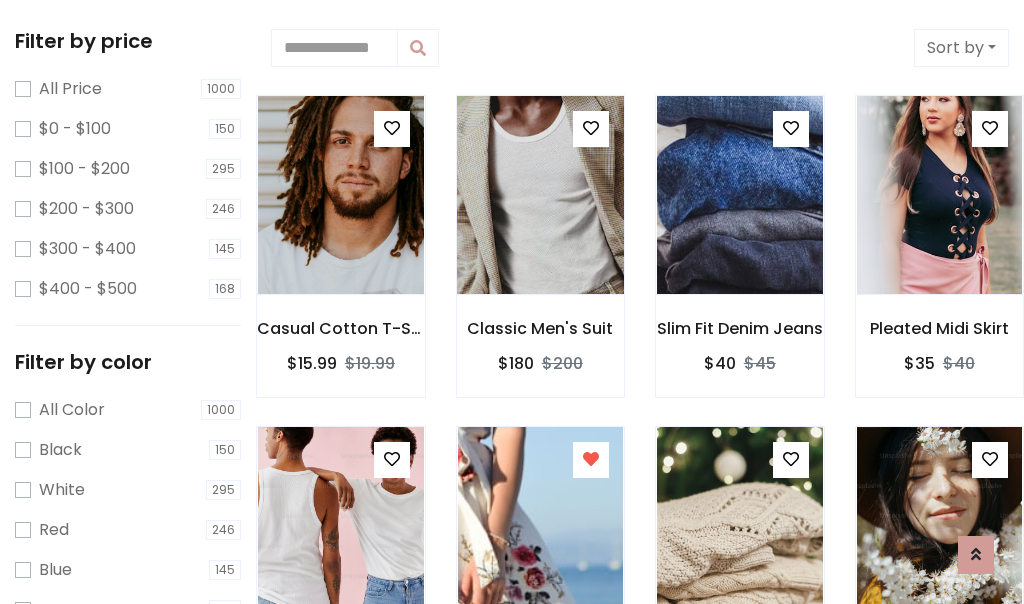 click at bounding box center [540, 195] 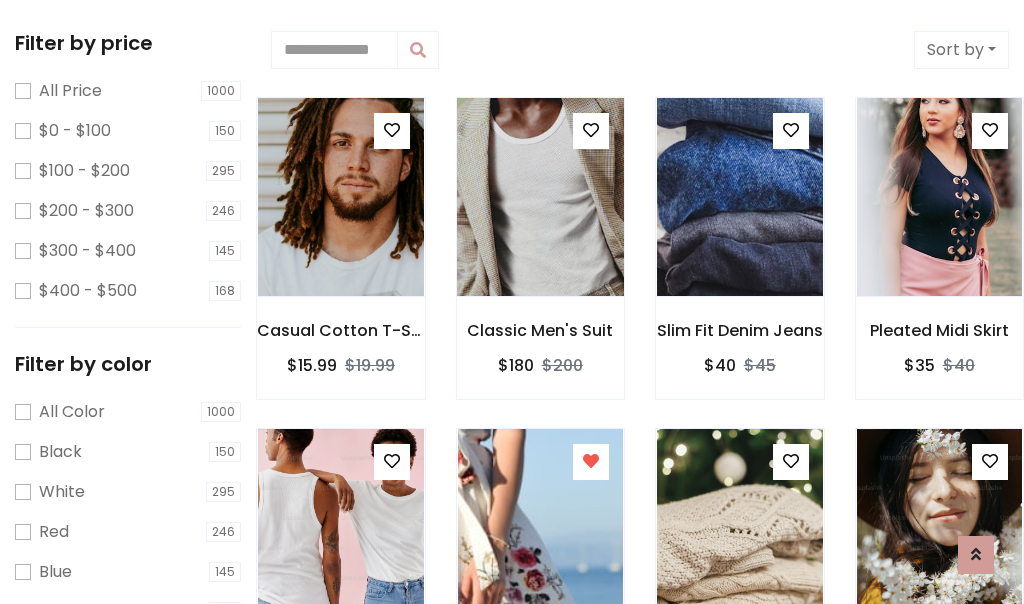 scroll, scrollTop: 2, scrollLeft: 0, axis: vertical 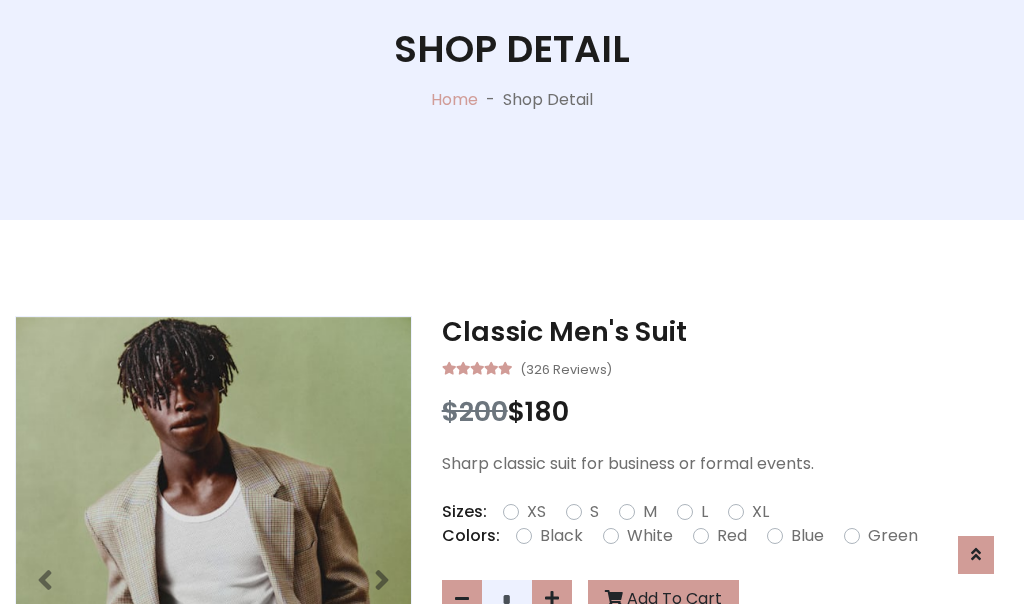 click on "XL" at bounding box center (760, 512) 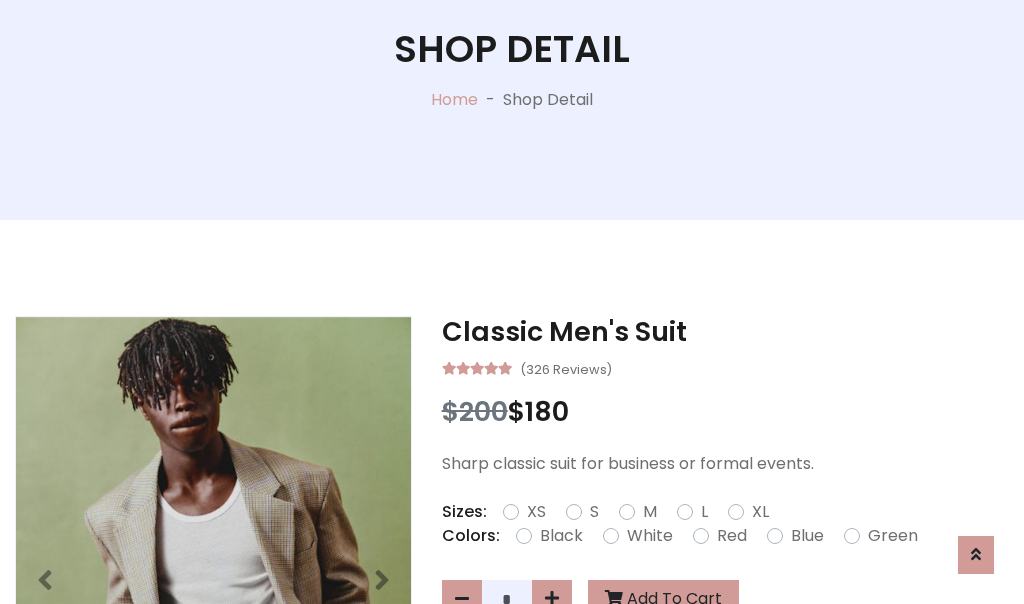 click on "Black" at bounding box center (561, 536) 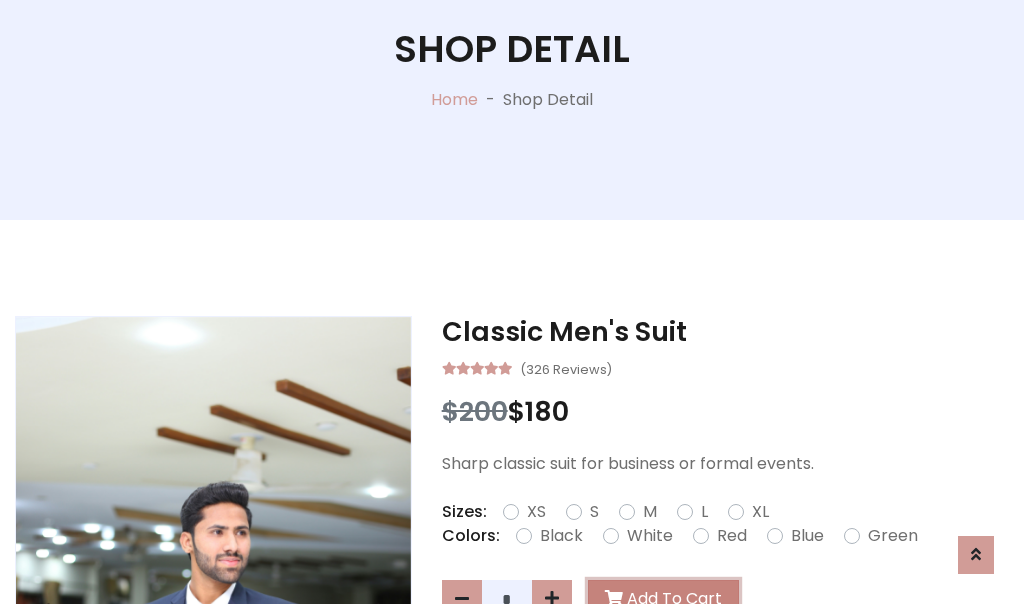 click on "Add To Cart" at bounding box center [663, 599] 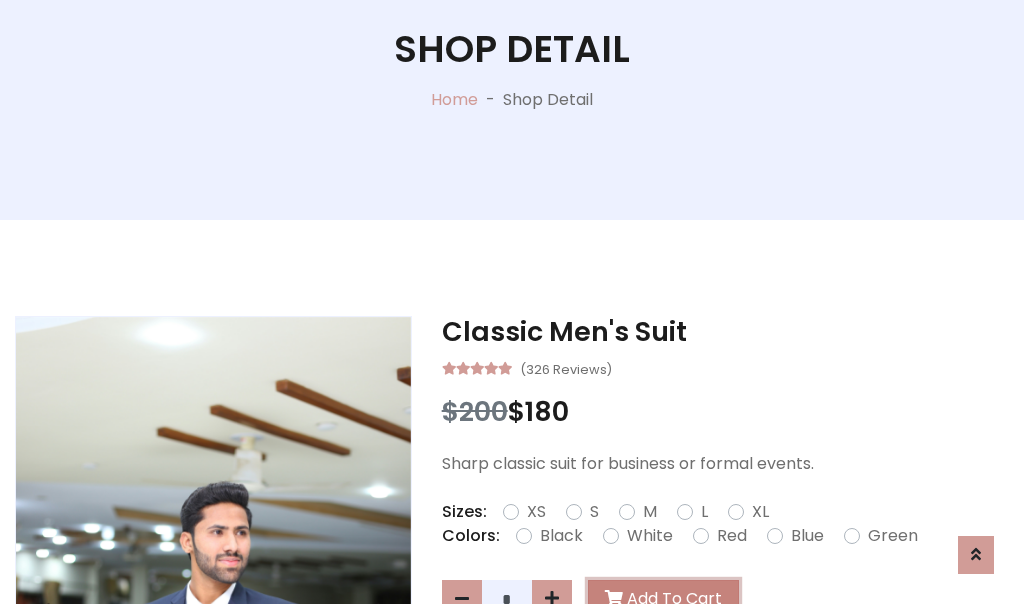 scroll, scrollTop: 0, scrollLeft: 0, axis: both 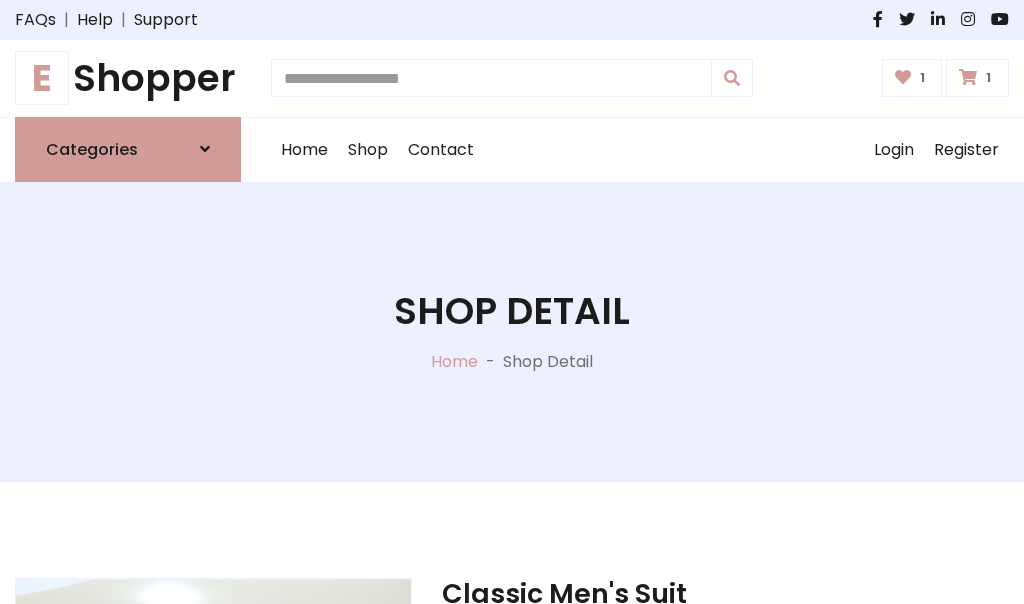 click at bounding box center [968, 77] 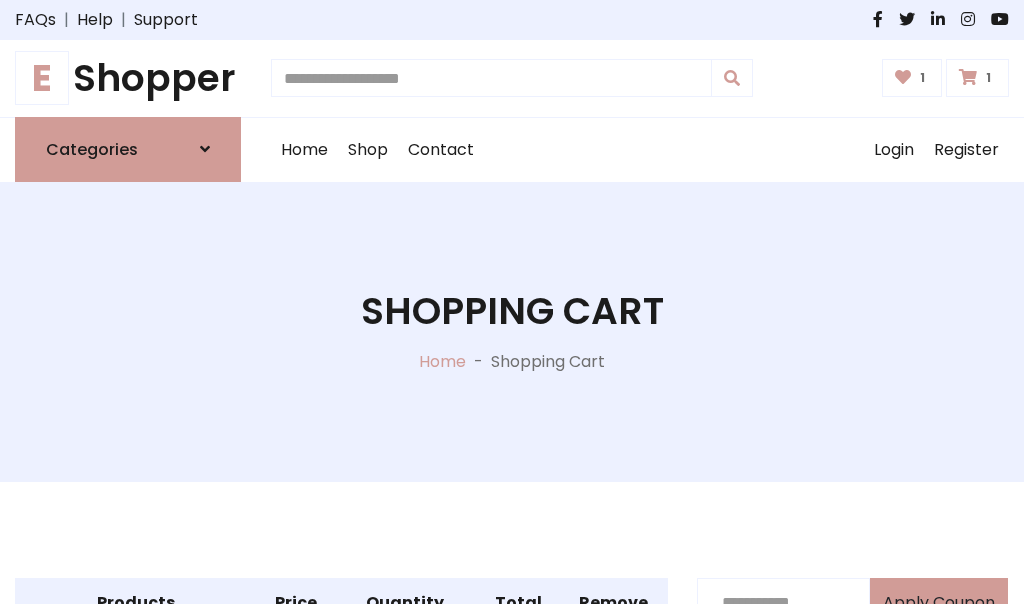 scroll, scrollTop: 570, scrollLeft: 0, axis: vertical 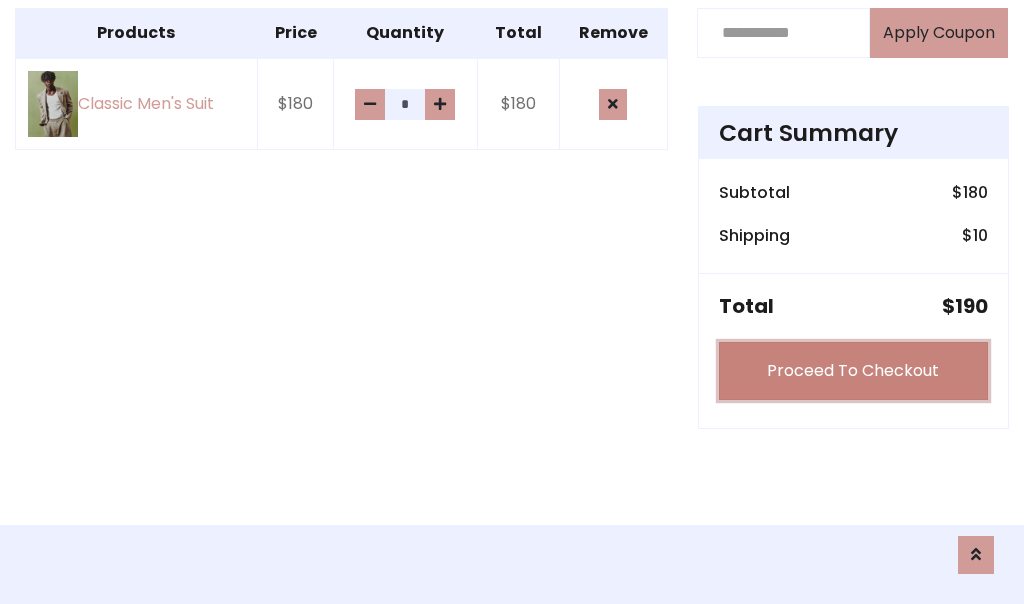 click on "Proceed To Checkout" at bounding box center [853, 371] 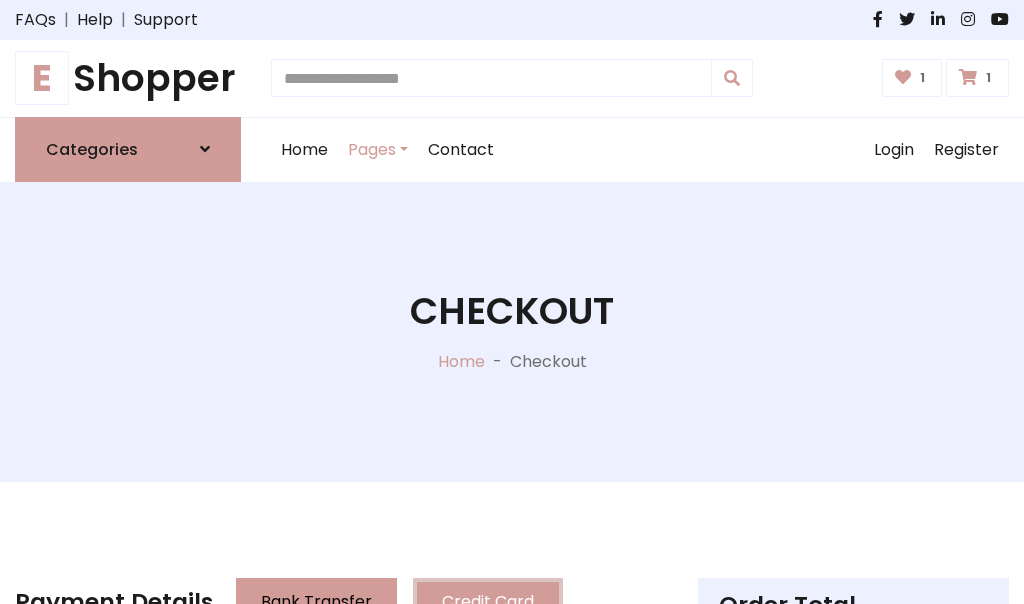 scroll, scrollTop: 201, scrollLeft: 0, axis: vertical 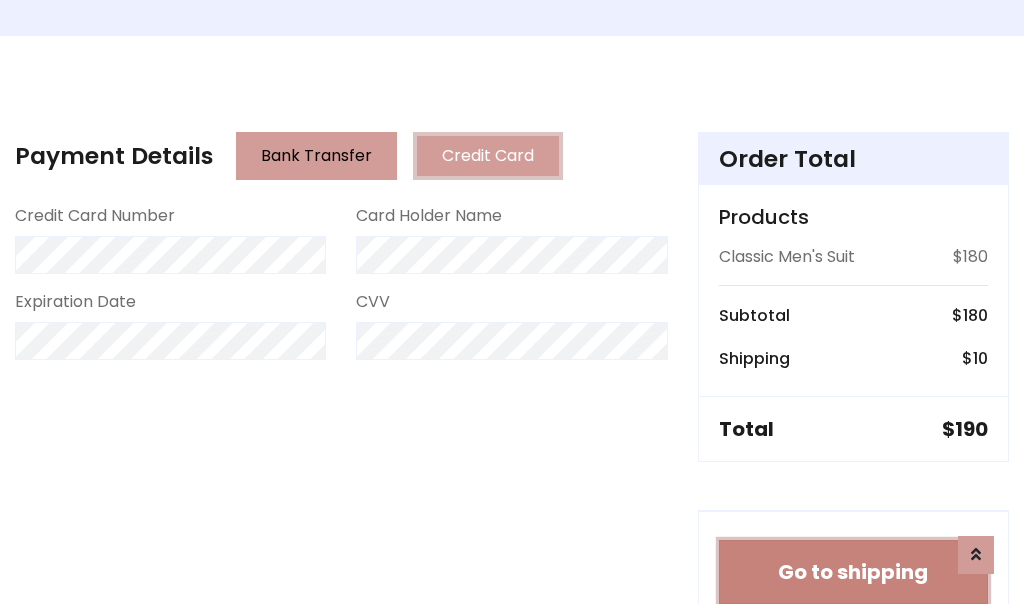 click on "Go to shipping" at bounding box center (853, 572) 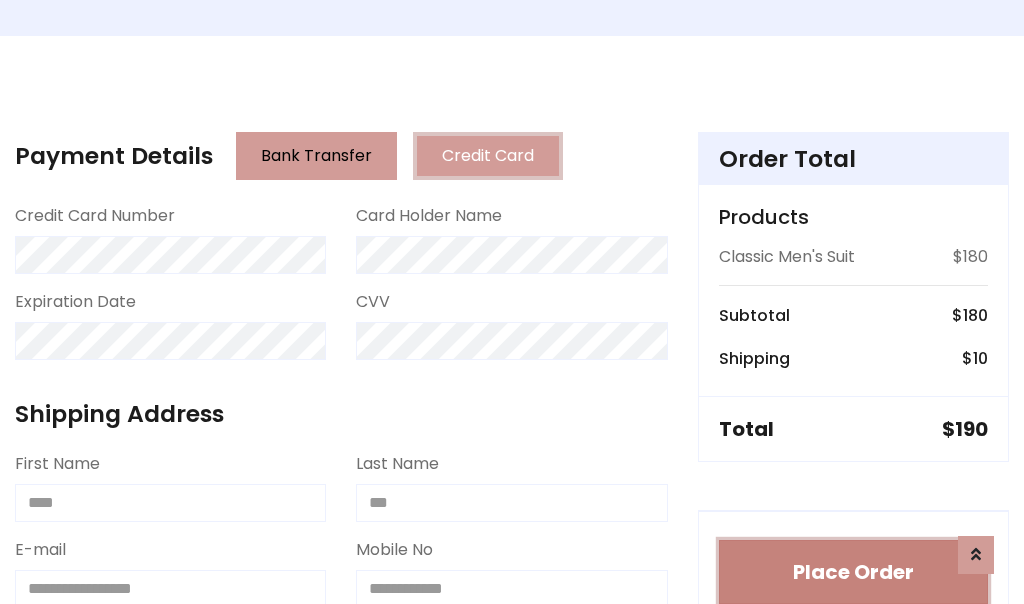 type 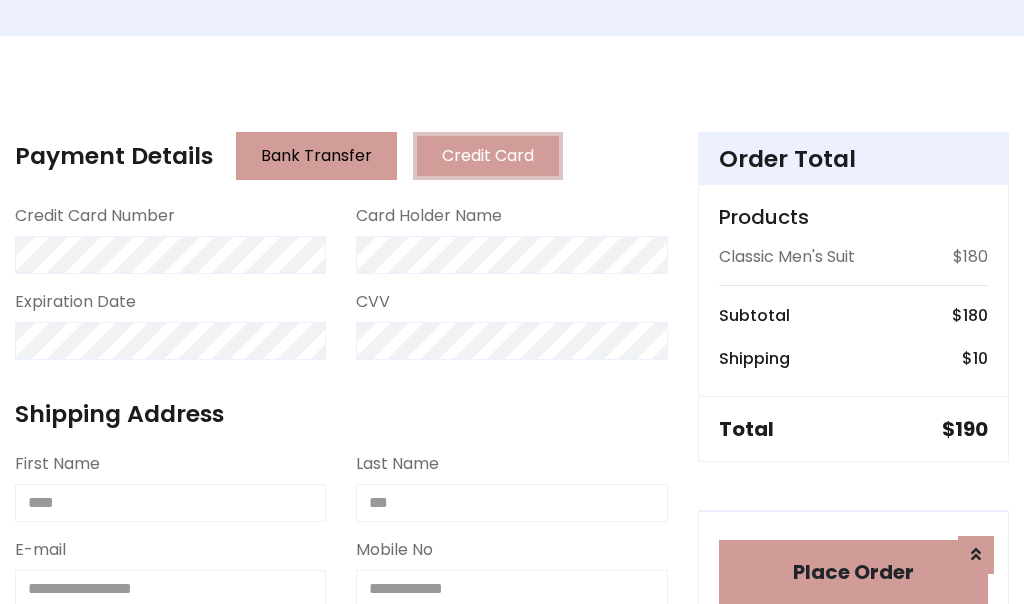 scroll, scrollTop: 1216, scrollLeft: 0, axis: vertical 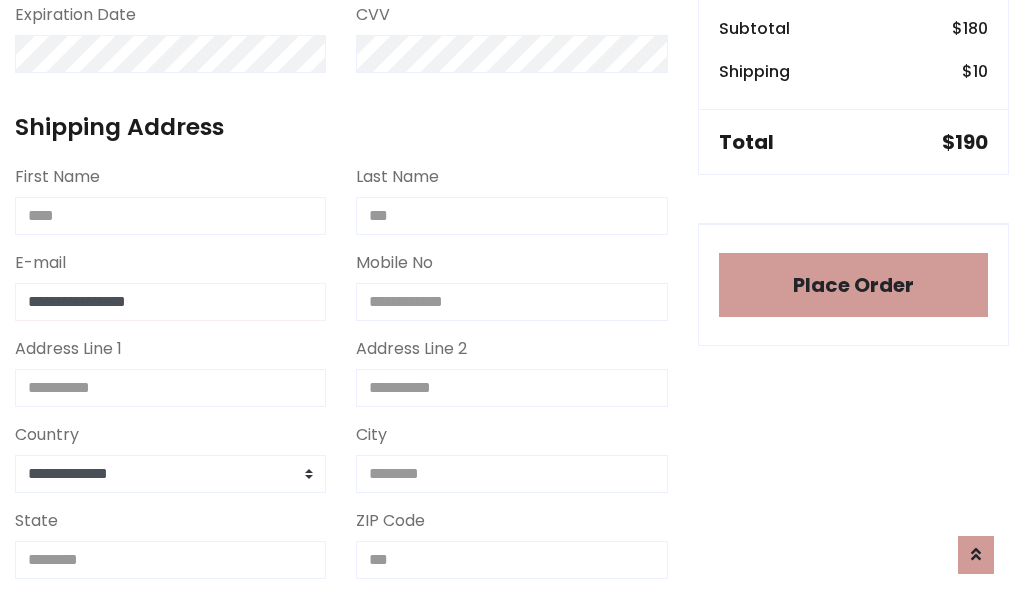 type on "**********" 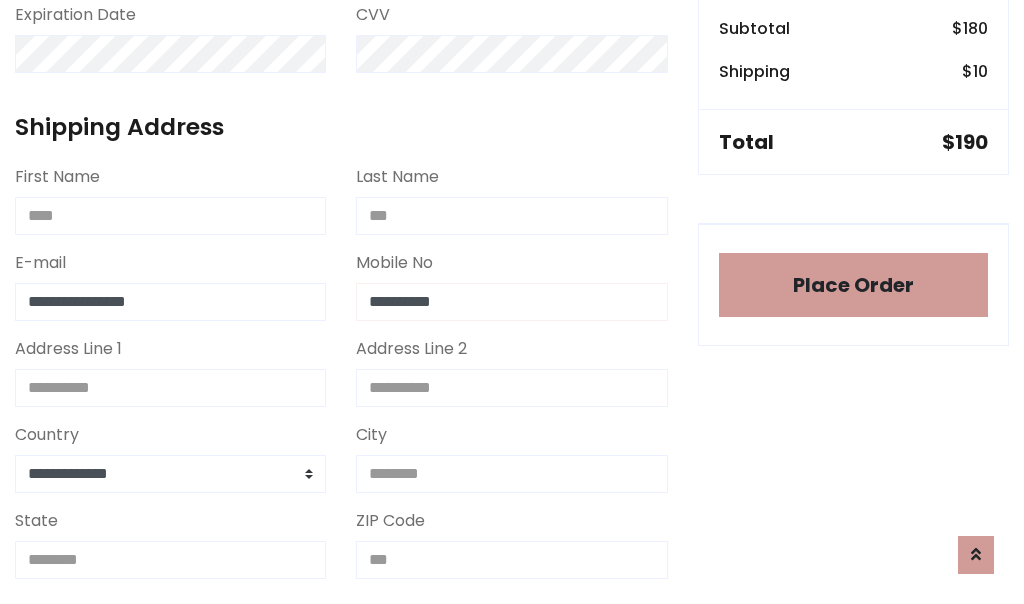 scroll, scrollTop: 573, scrollLeft: 0, axis: vertical 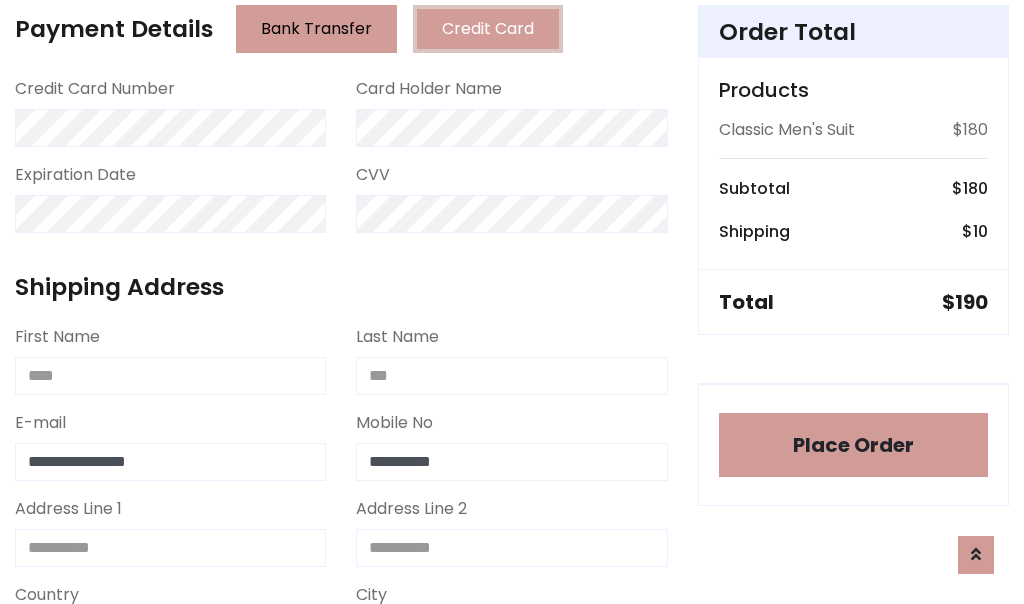 type on "**********" 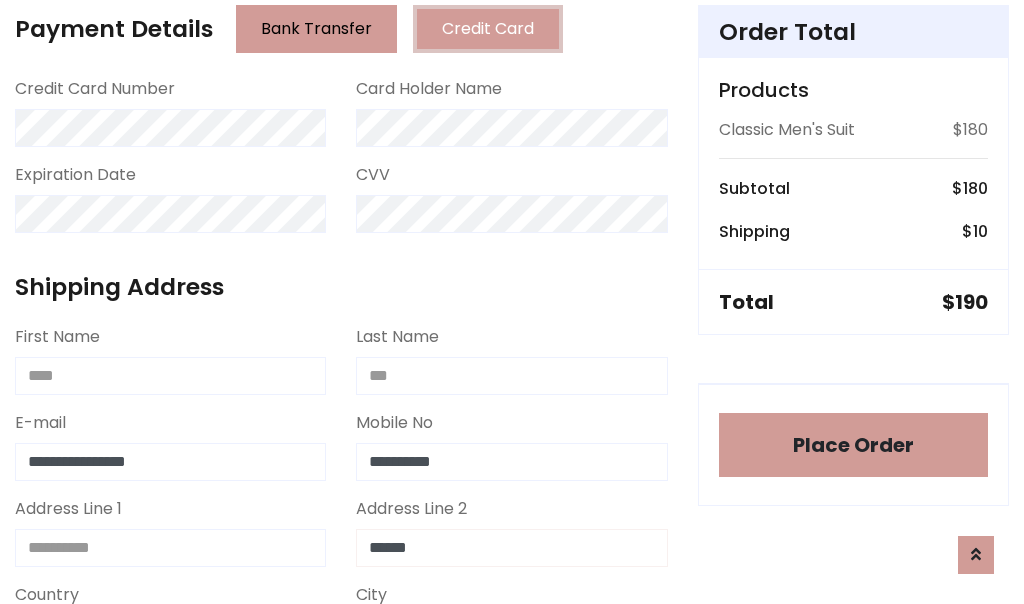 type on "******" 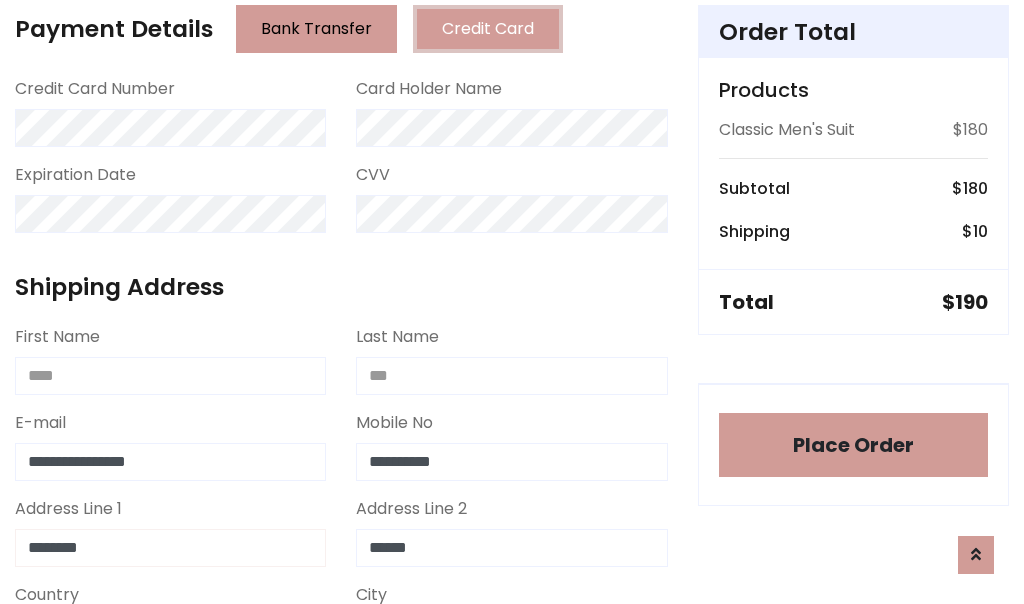 type on "********" 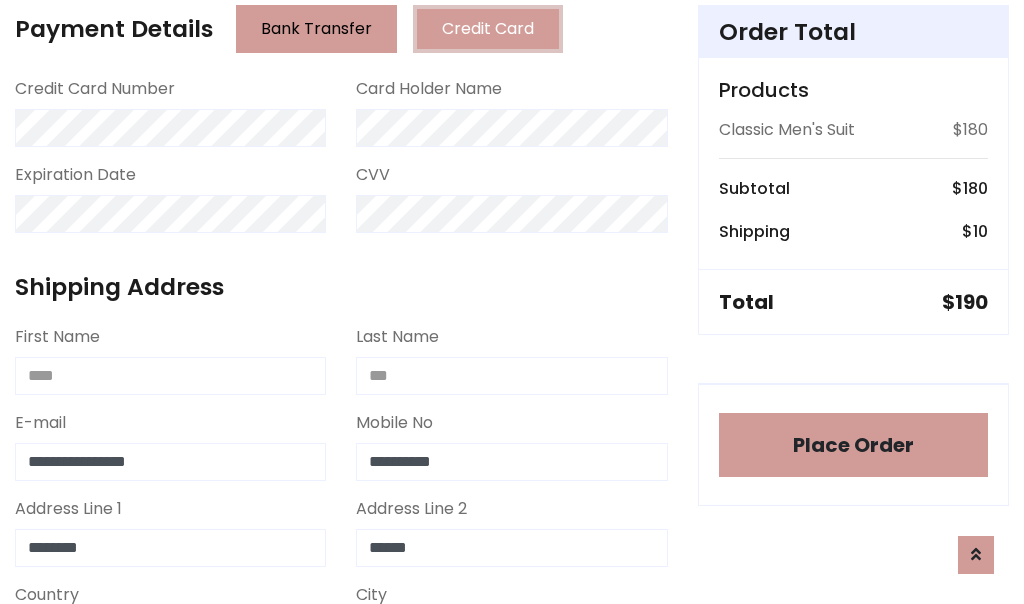 scroll, scrollTop: 905, scrollLeft: 0, axis: vertical 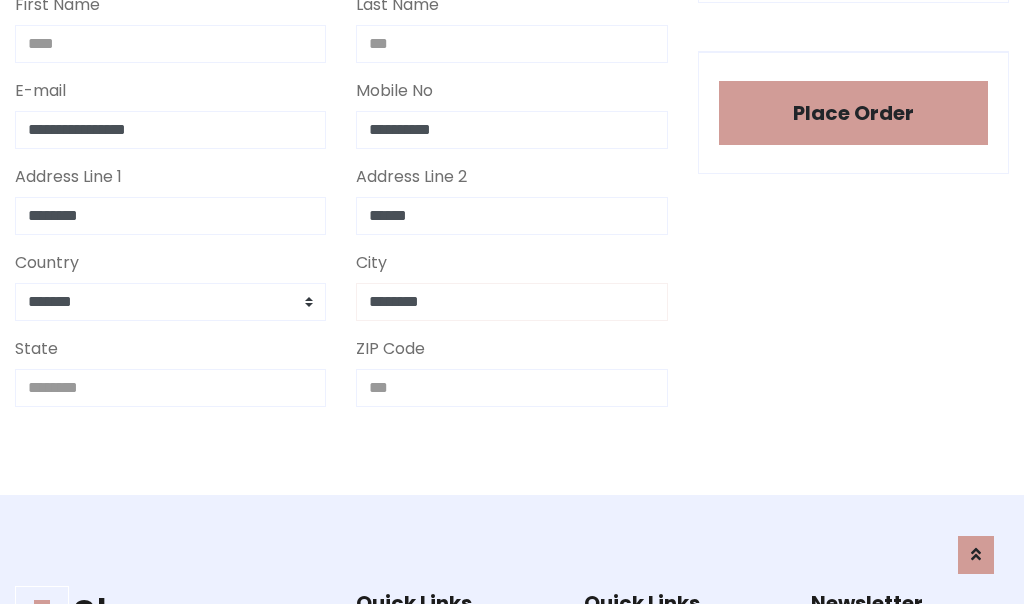type on "********" 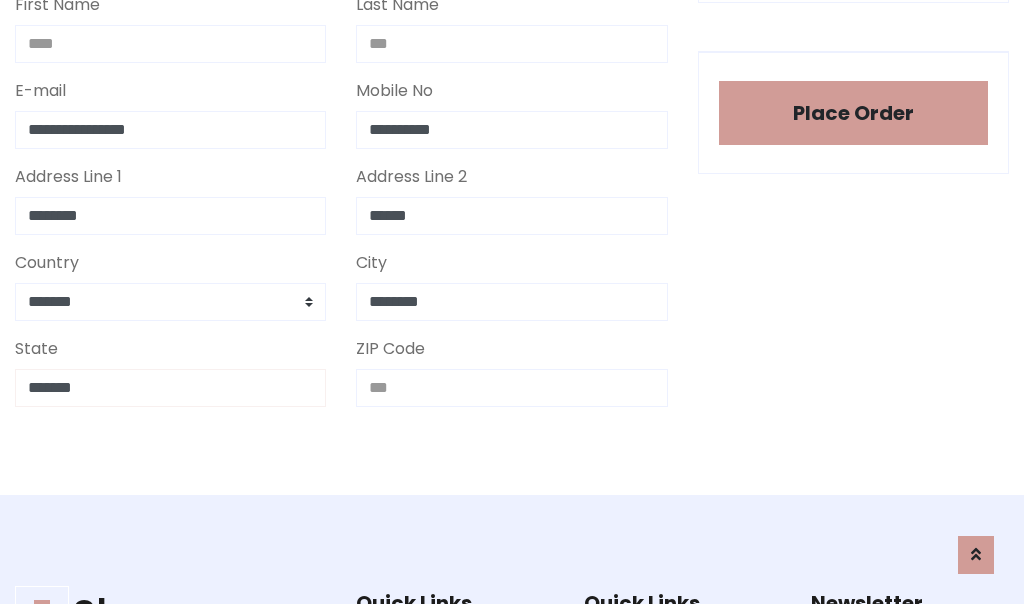 type on "*******" 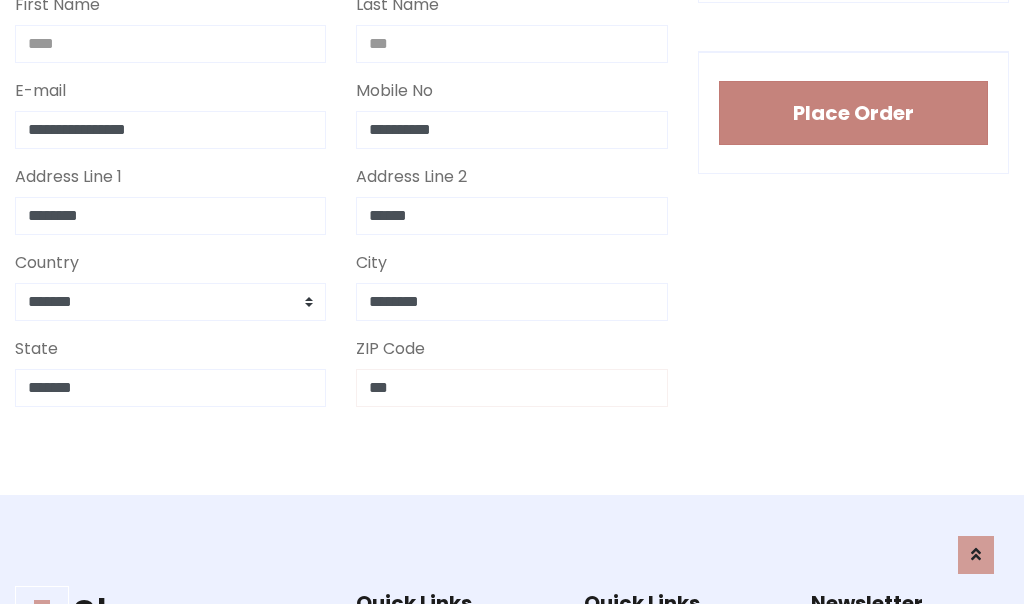 type on "***" 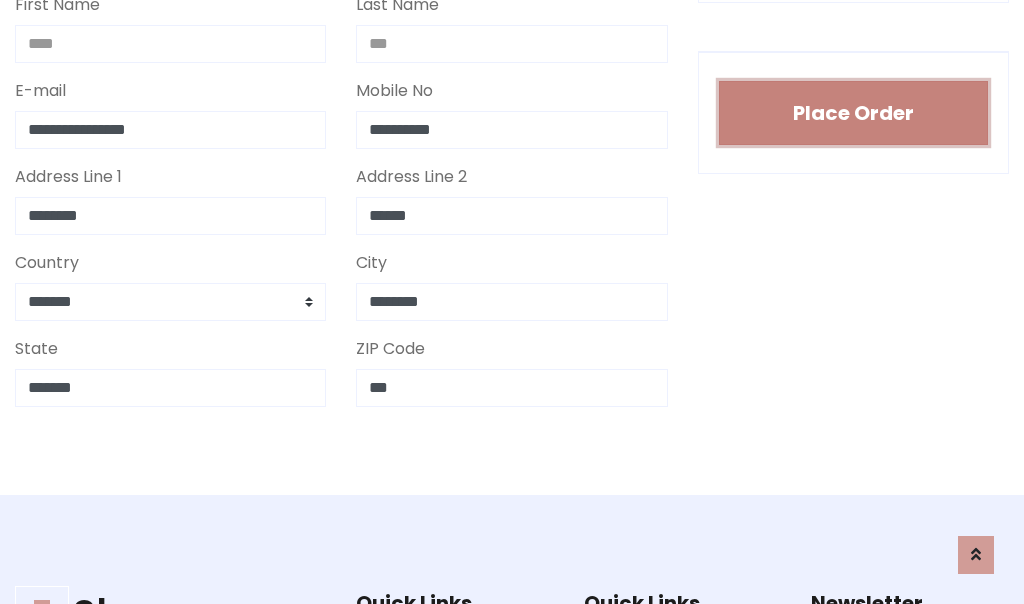 click on "Place Order" at bounding box center (853, 113) 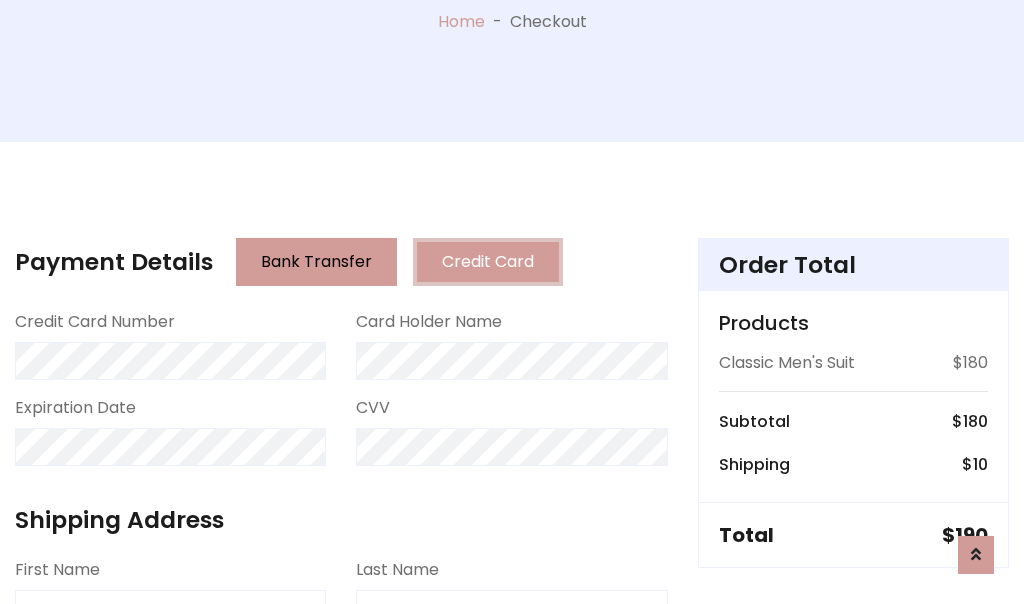 scroll, scrollTop: 0, scrollLeft: 0, axis: both 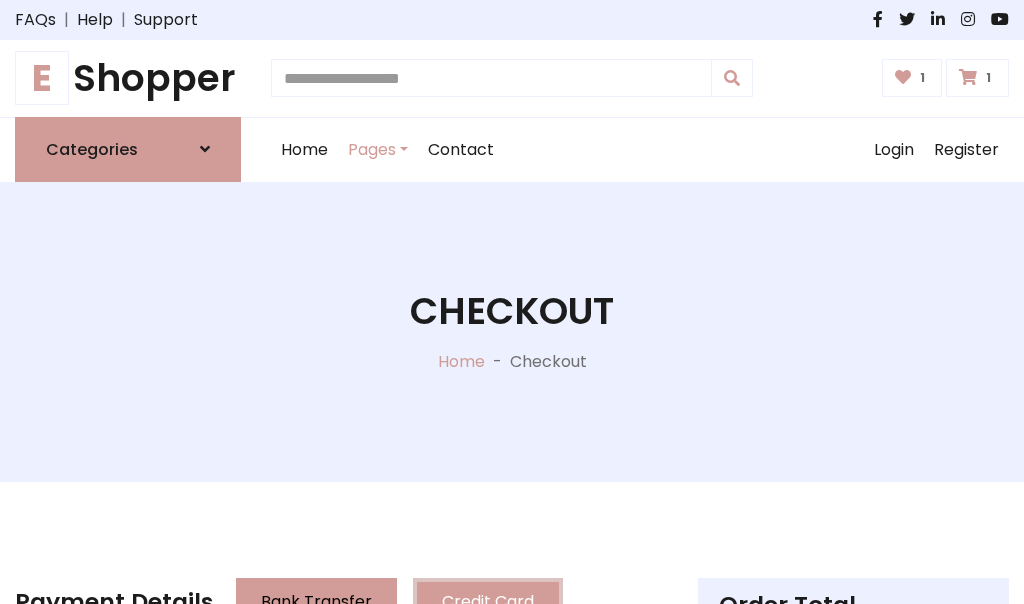 click on "E" at bounding box center [42, 78] 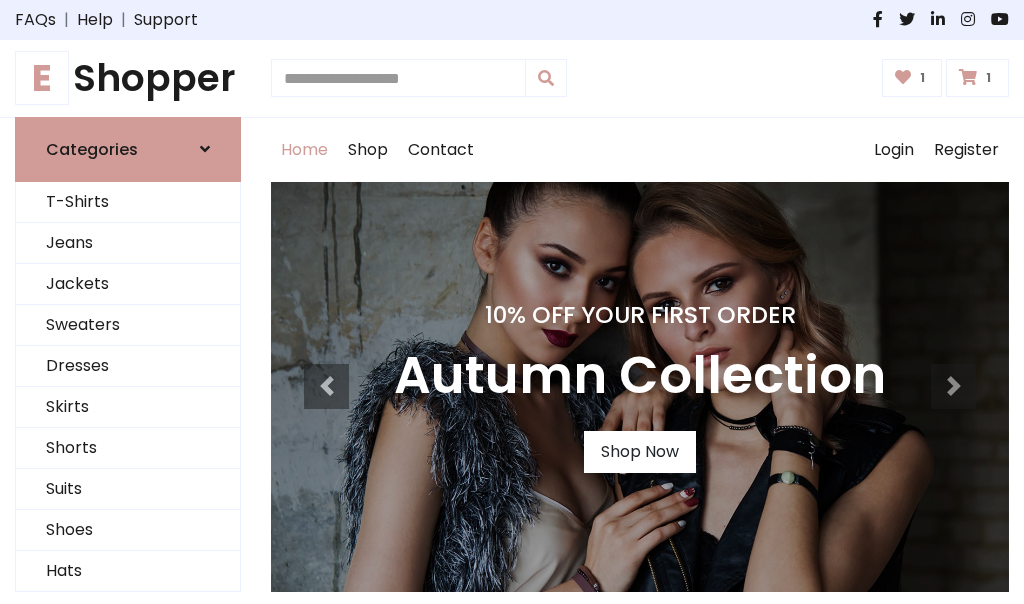 scroll, scrollTop: 0, scrollLeft: 0, axis: both 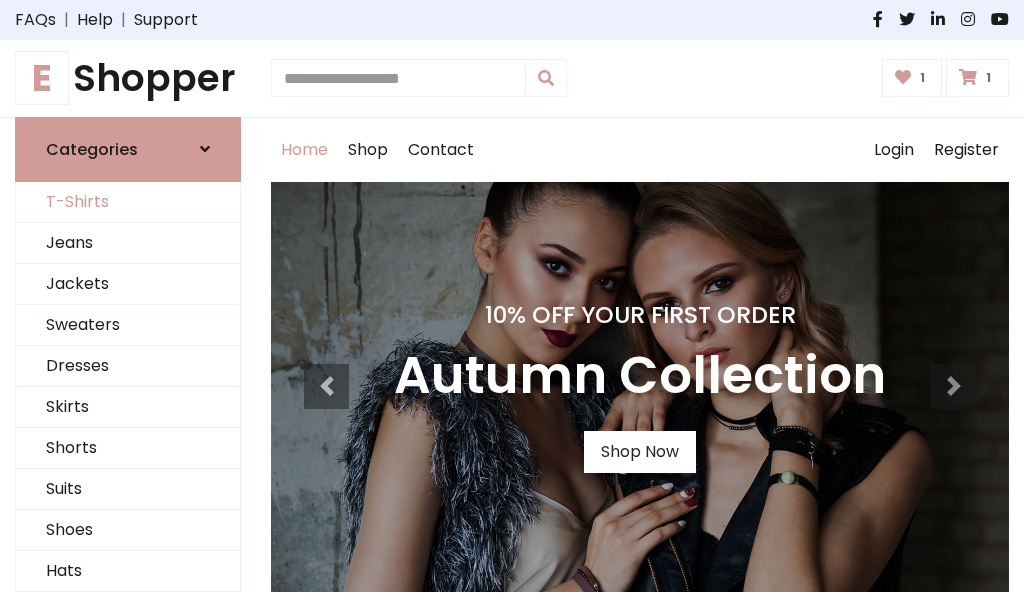 click on "T-Shirts" at bounding box center [128, 202] 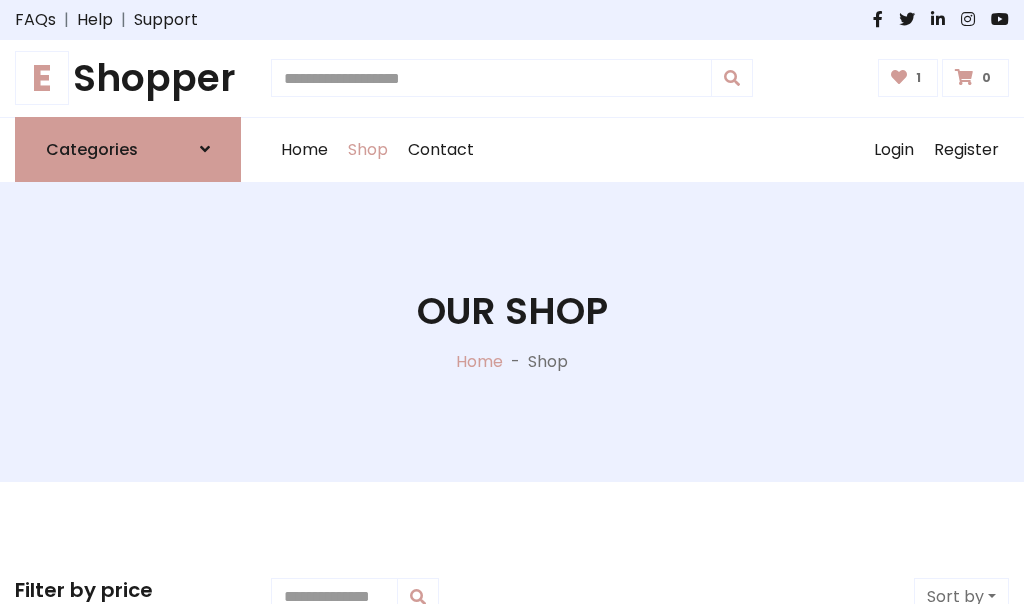 scroll, scrollTop: 0, scrollLeft: 0, axis: both 